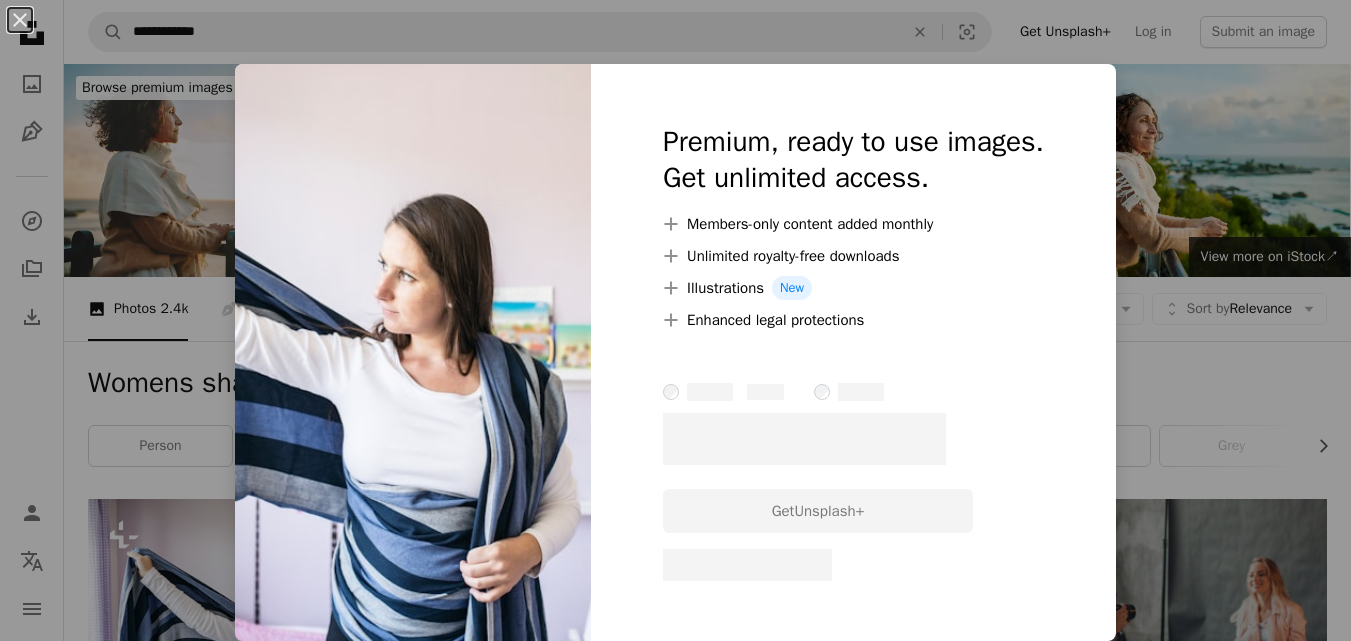 scroll, scrollTop: 300, scrollLeft: 0, axis: vertical 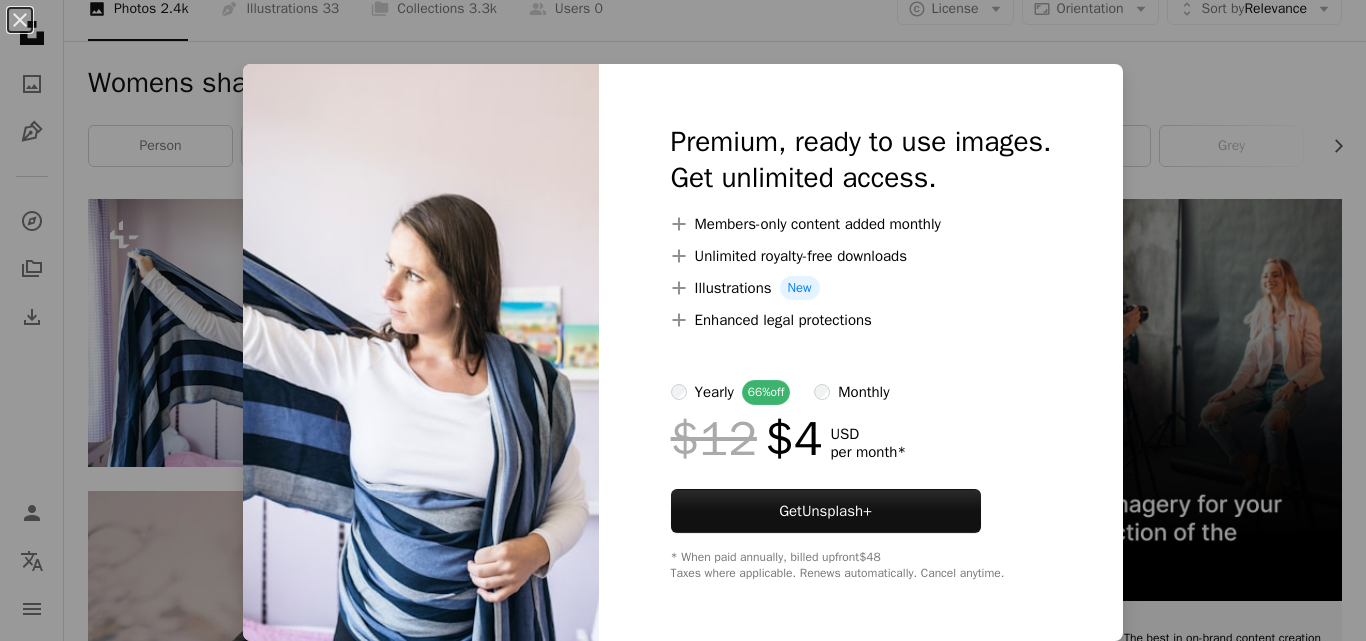 click on "An X shape Premium, ready to use images. Get unlimited access. A plus sign Members-only content added monthly A plus sign Unlimited royalty-free downloads A plus sign Illustrations  New A plus sign Enhanced legal protections yearly 66%  off monthly $12   $4 USD per month * Get  Unsplash+ * When paid annually, billed upfront  $48 Taxes where applicable. Renews automatically. Cancel anytime." at bounding box center (683, 320) 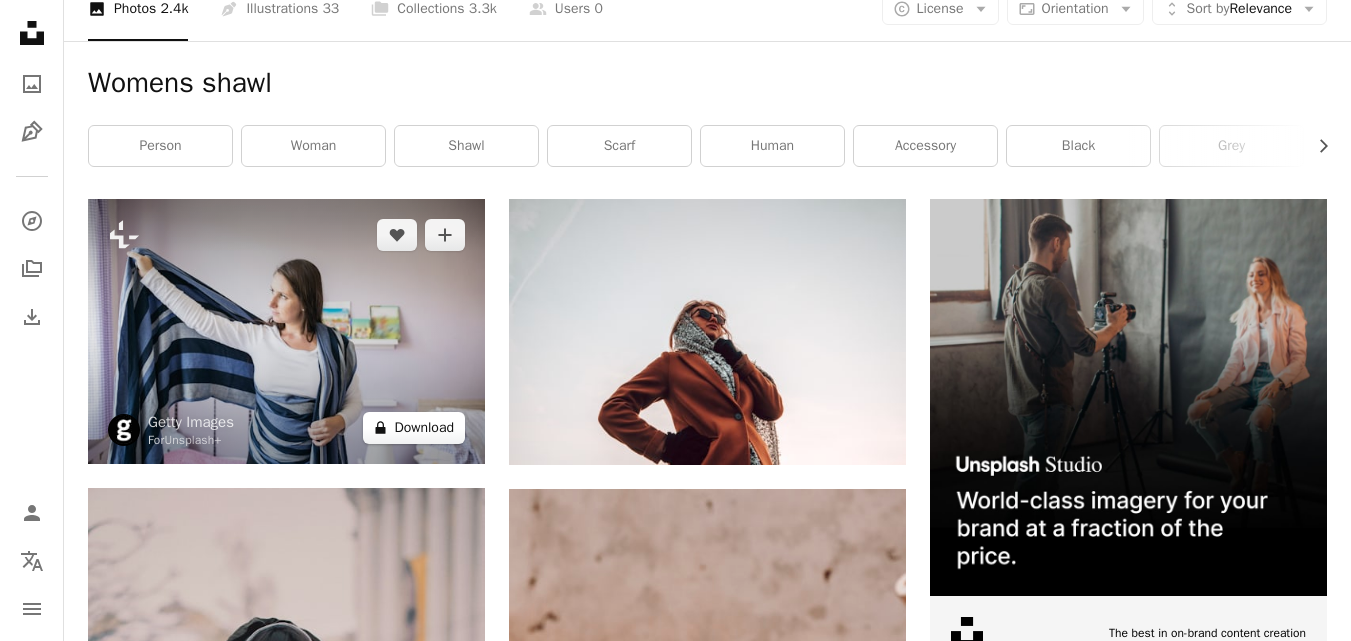 click on "A lock Download" at bounding box center (414, 428) 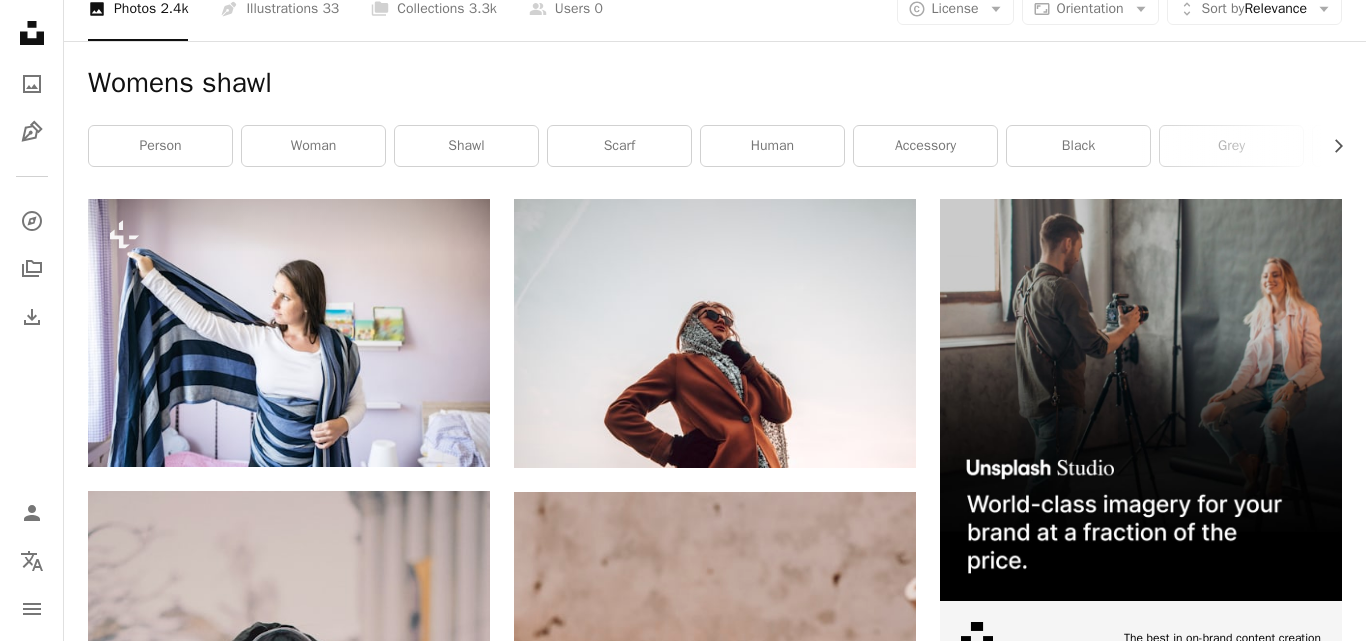 click on "An X shape Premium, ready to use images. Get unlimited access. A plus sign Members-only content added monthly A plus sign Unlimited royalty-free downloads A plus sign Illustrations  New A plus sign Enhanced legal protections yearly 66%  off monthly $12   $4 USD per month * Get  Unsplash+ * When paid annually, billed upfront  $48 Taxes where applicable. Renews automatically. Cancel anytime." at bounding box center [683, 4814] 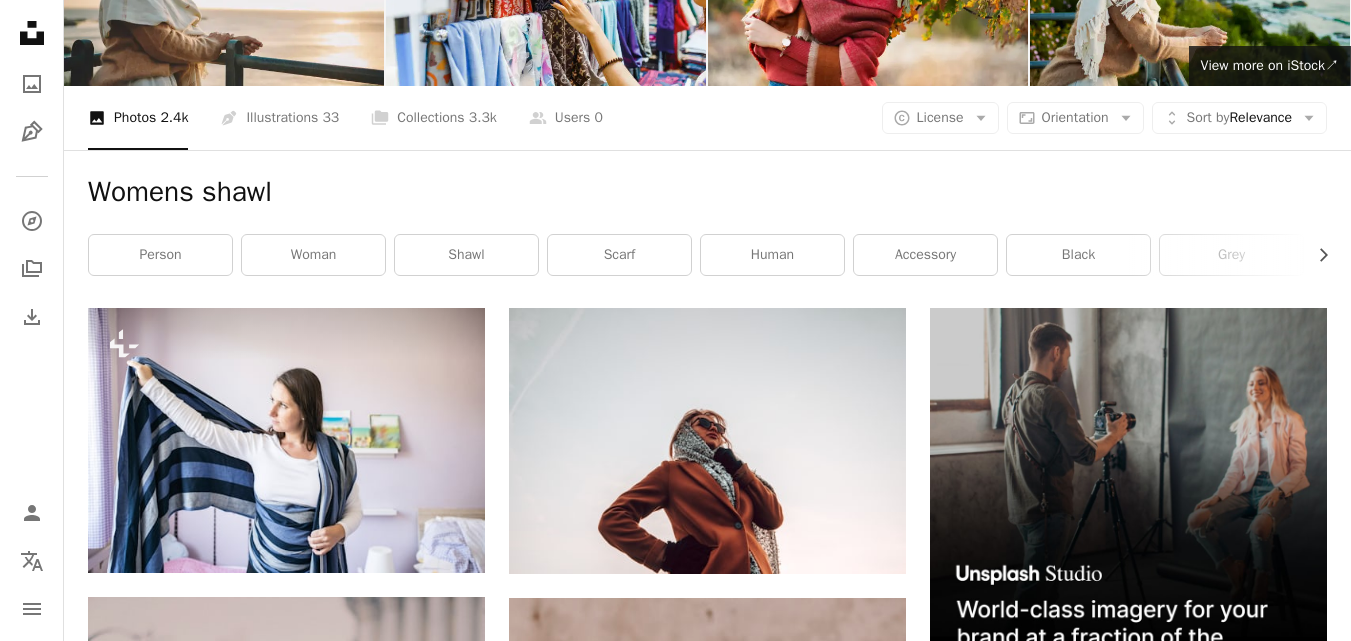 scroll, scrollTop: 0, scrollLeft: 0, axis: both 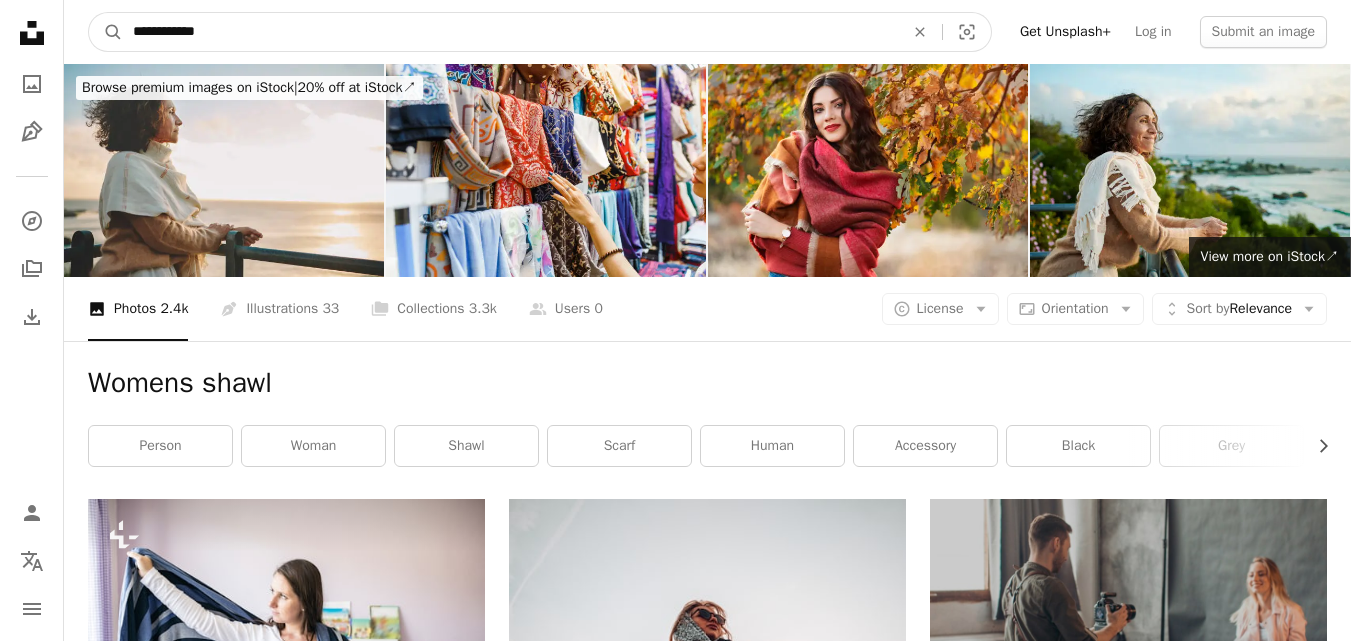 click on "**********" at bounding box center [510, 32] 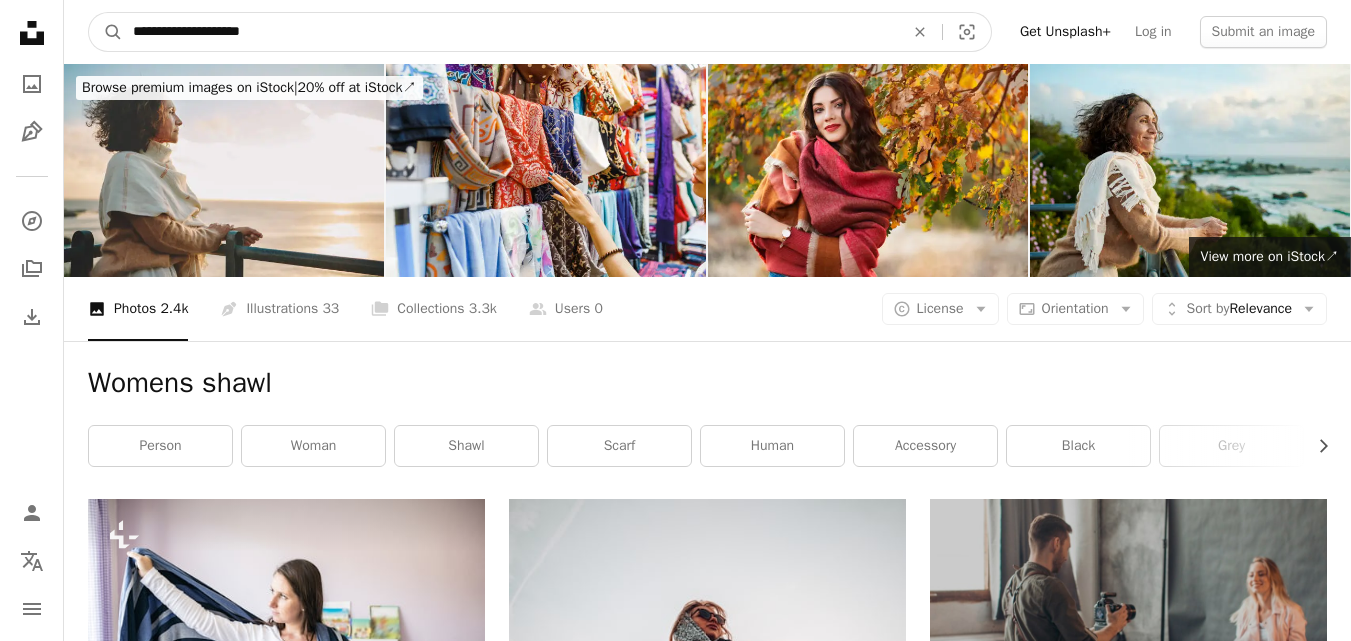 type on "**********" 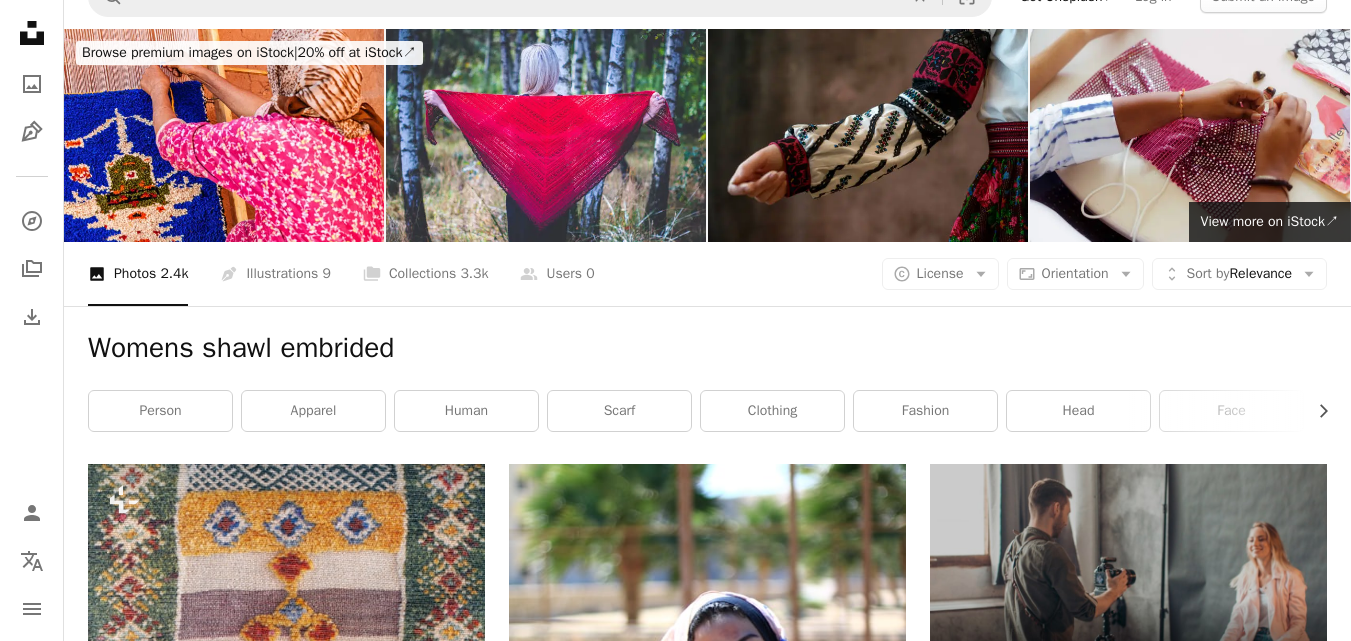 scroll, scrollTop: 0, scrollLeft: 0, axis: both 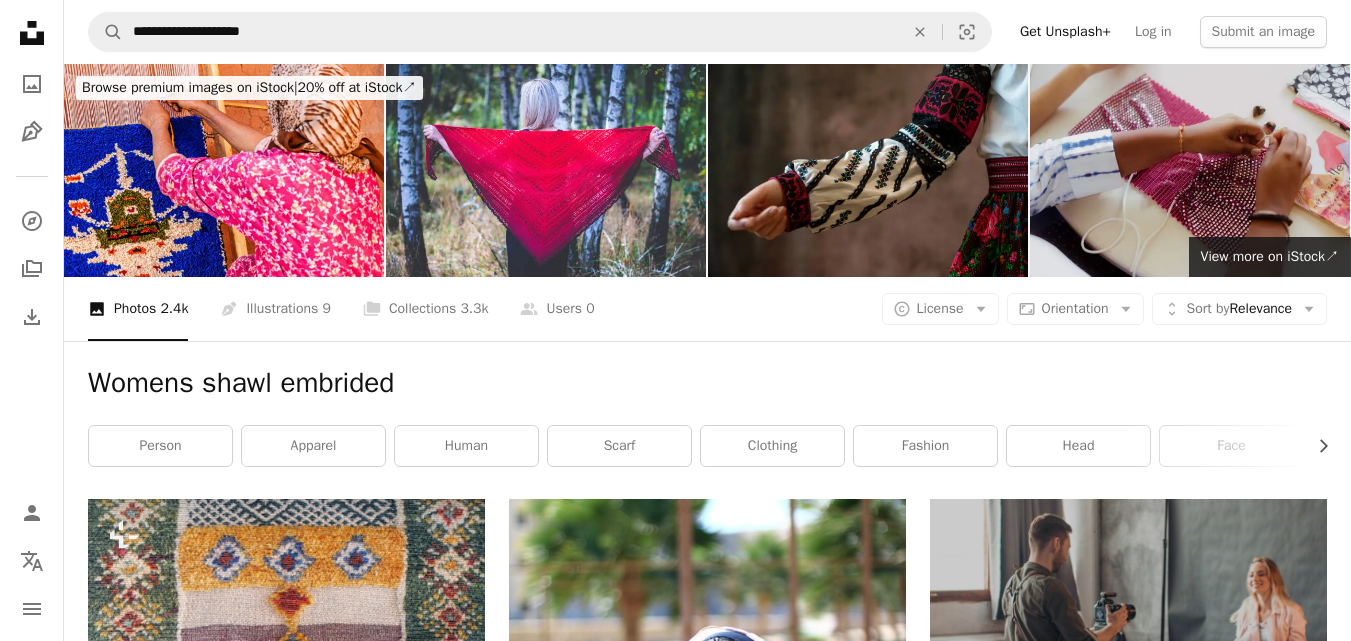 click at bounding box center [1190, 170] 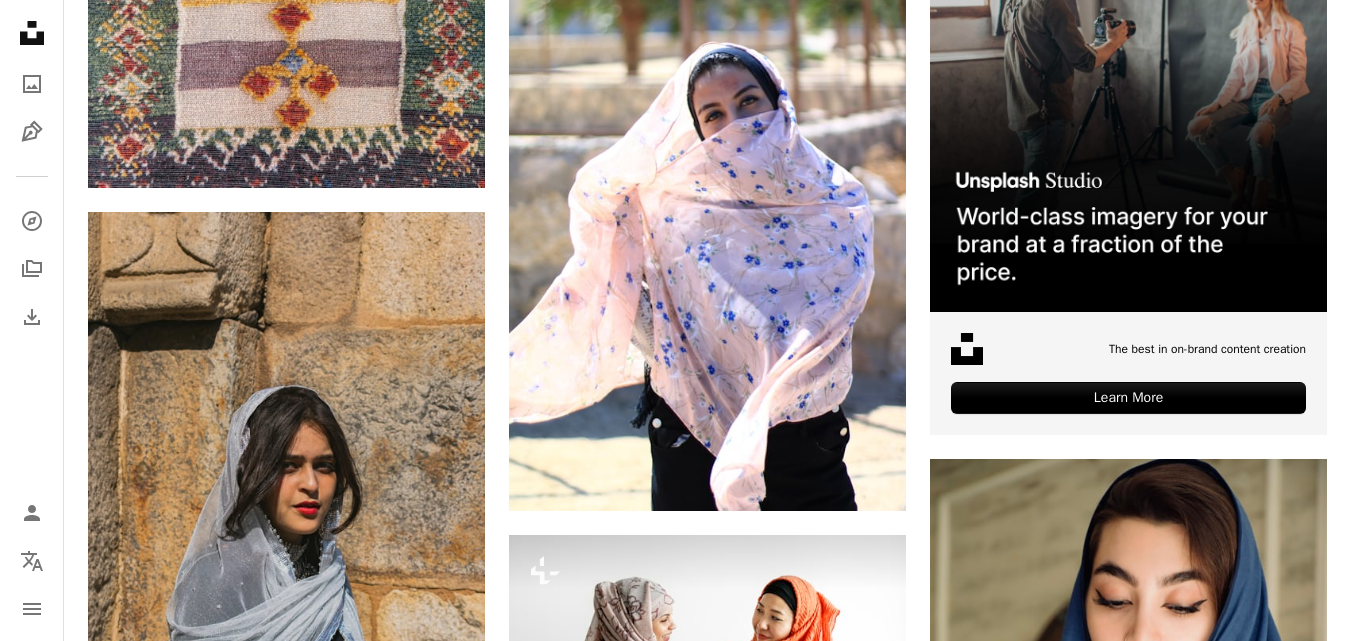 scroll, scrollTop: 600, scrollLeft: 0, axis: vertical 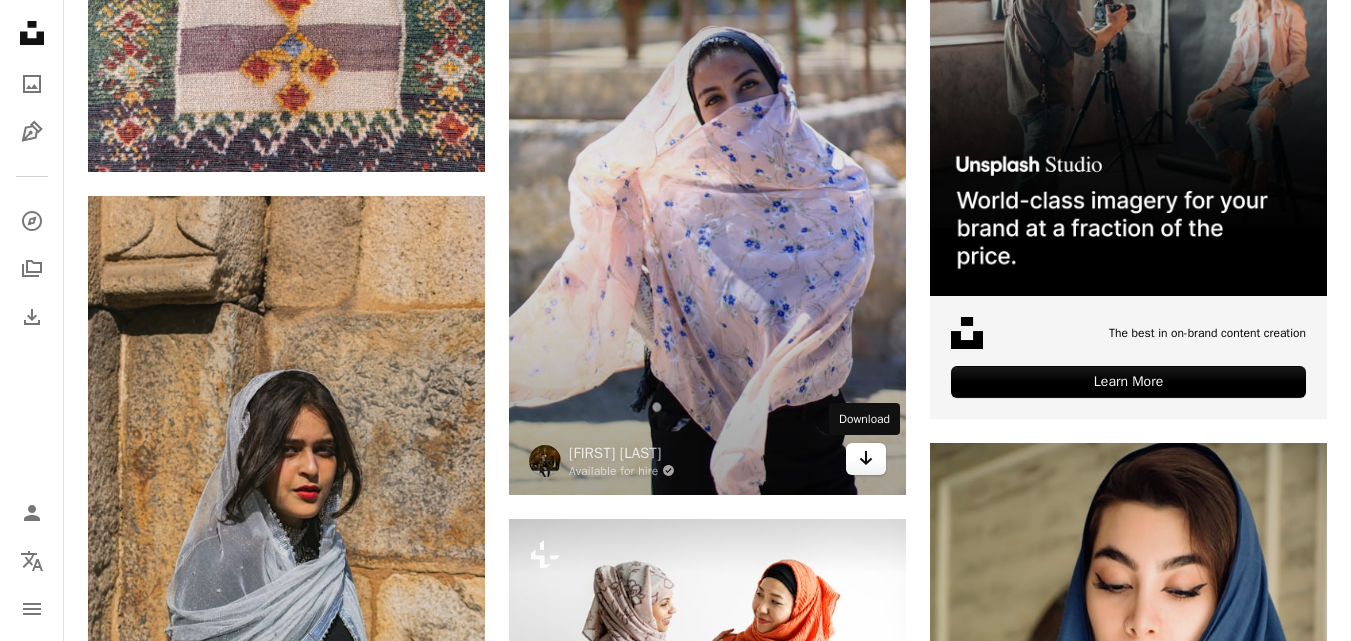 click on "Arrow pointing down" at bounding box center [866, 459] 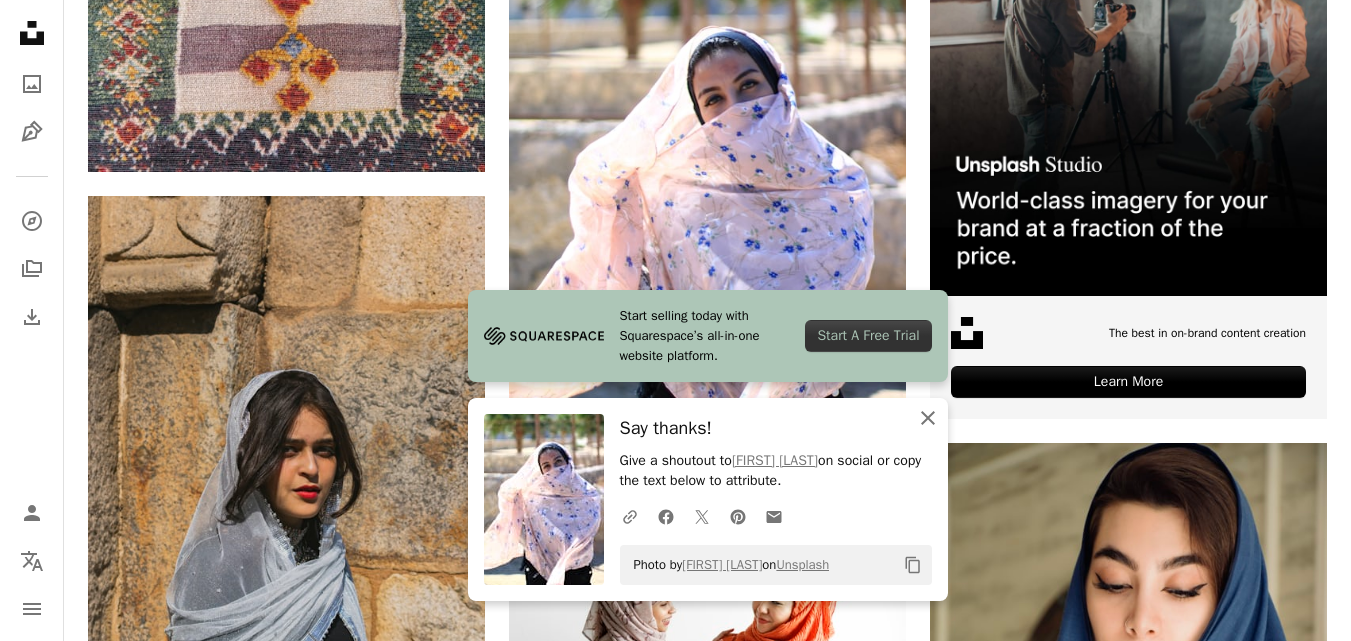 click on "An X shape" 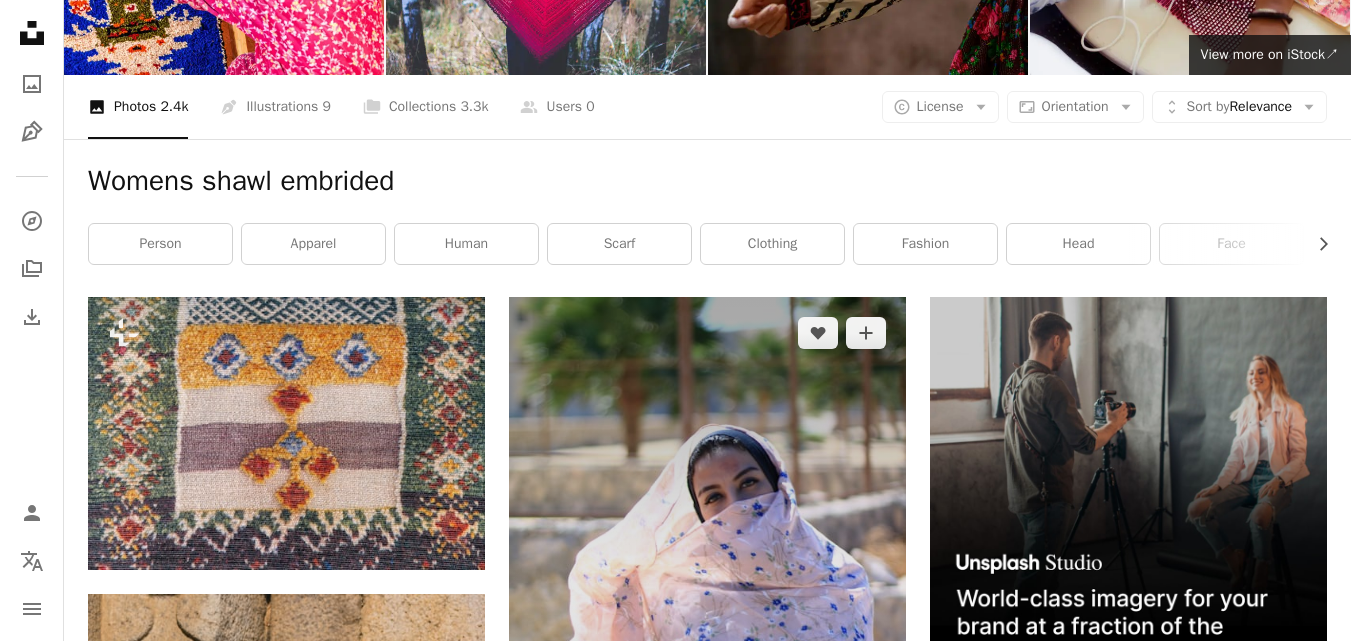 scroll, scrollTop: 0, scrollLeft: 0, axis: both 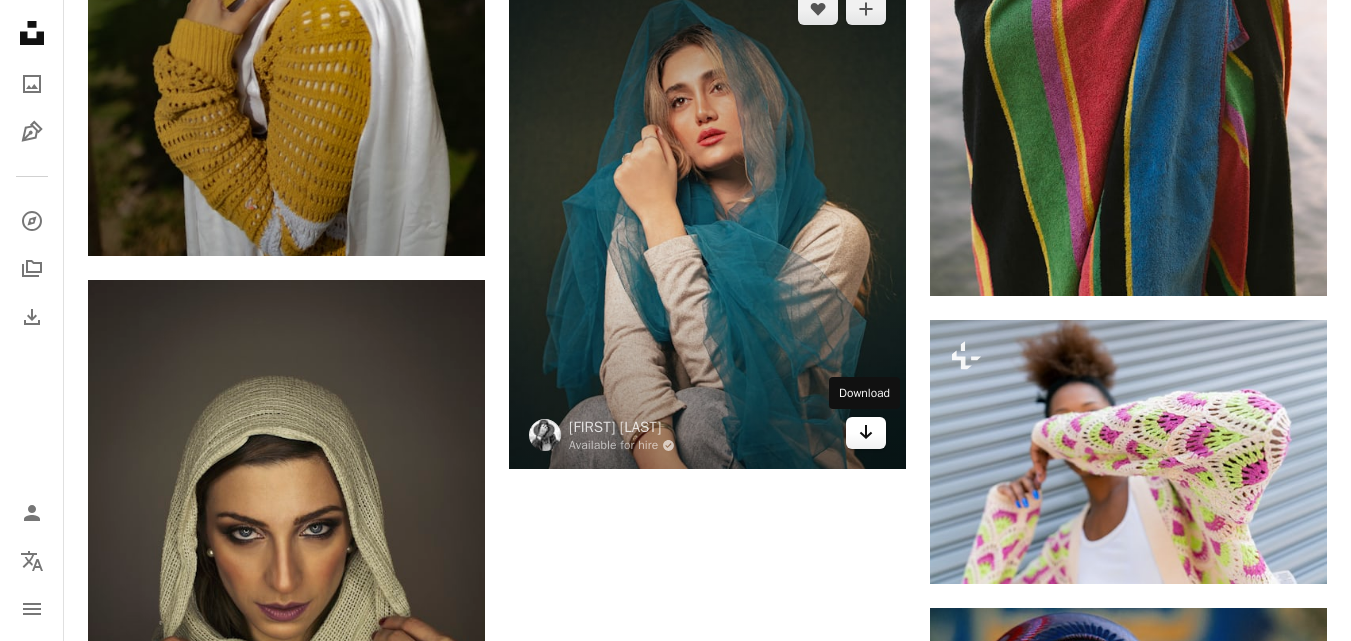 click on "Arrow pointing down" 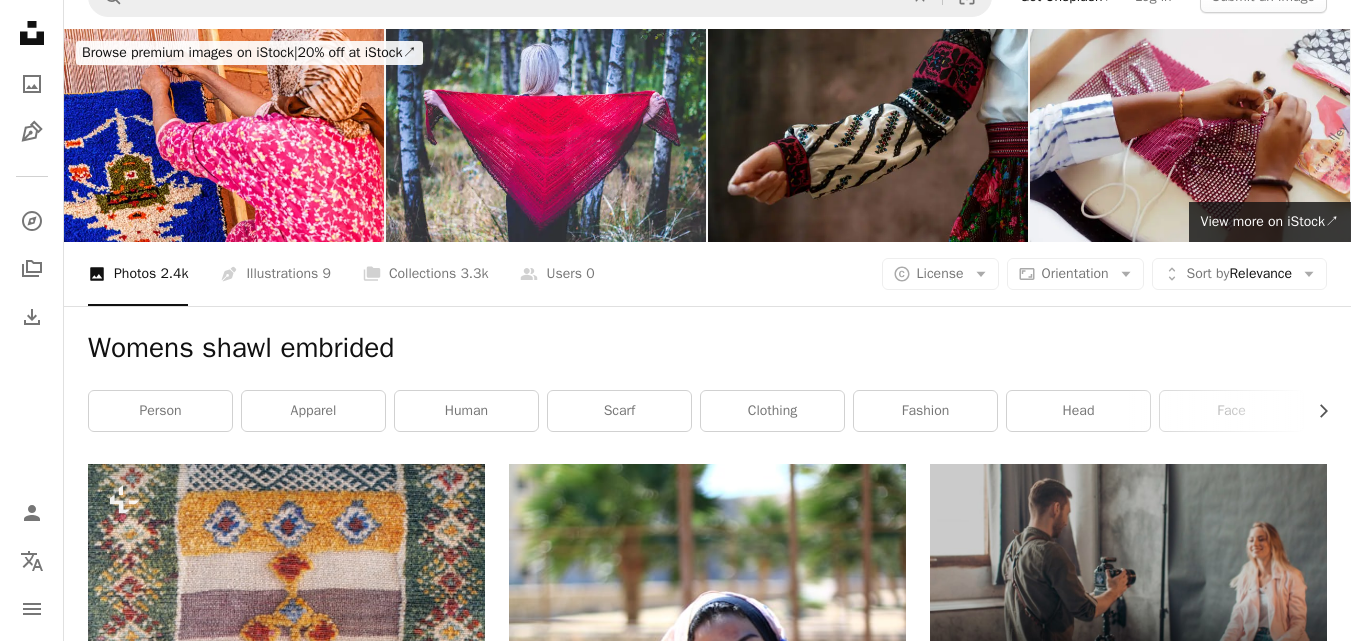 scroll, scrollTop: 0, scrollLeft: 0, axis: both 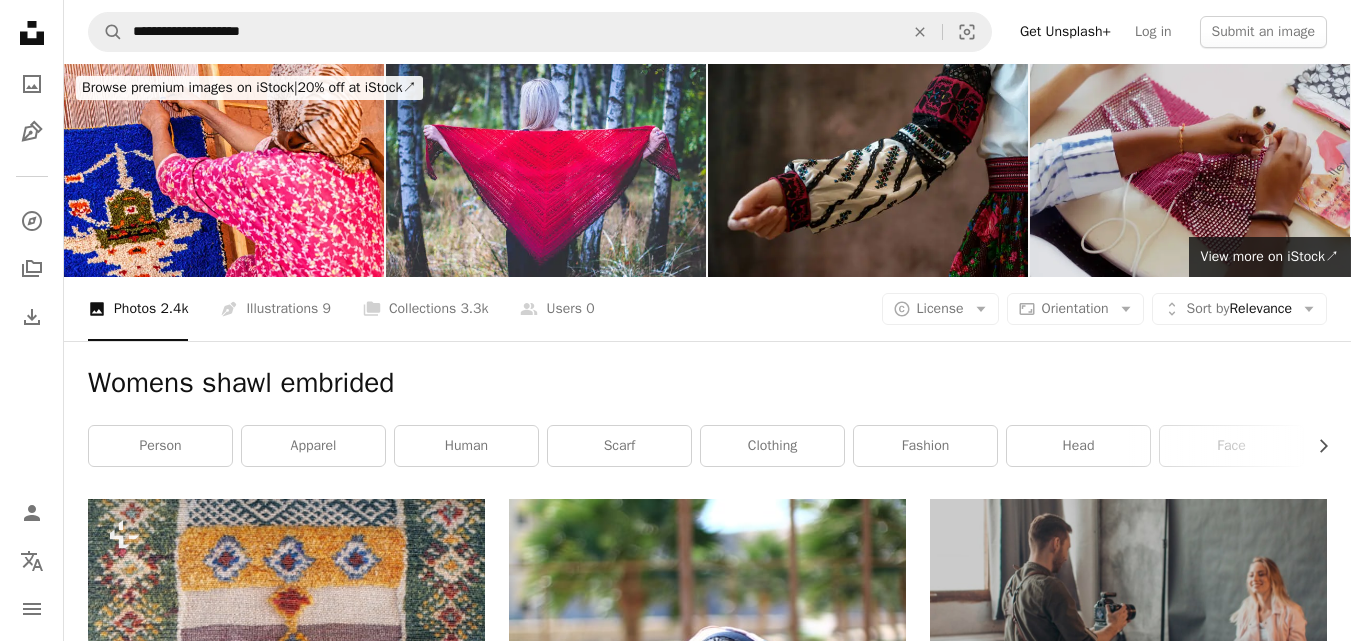 click at bounding box center [1190, 170] 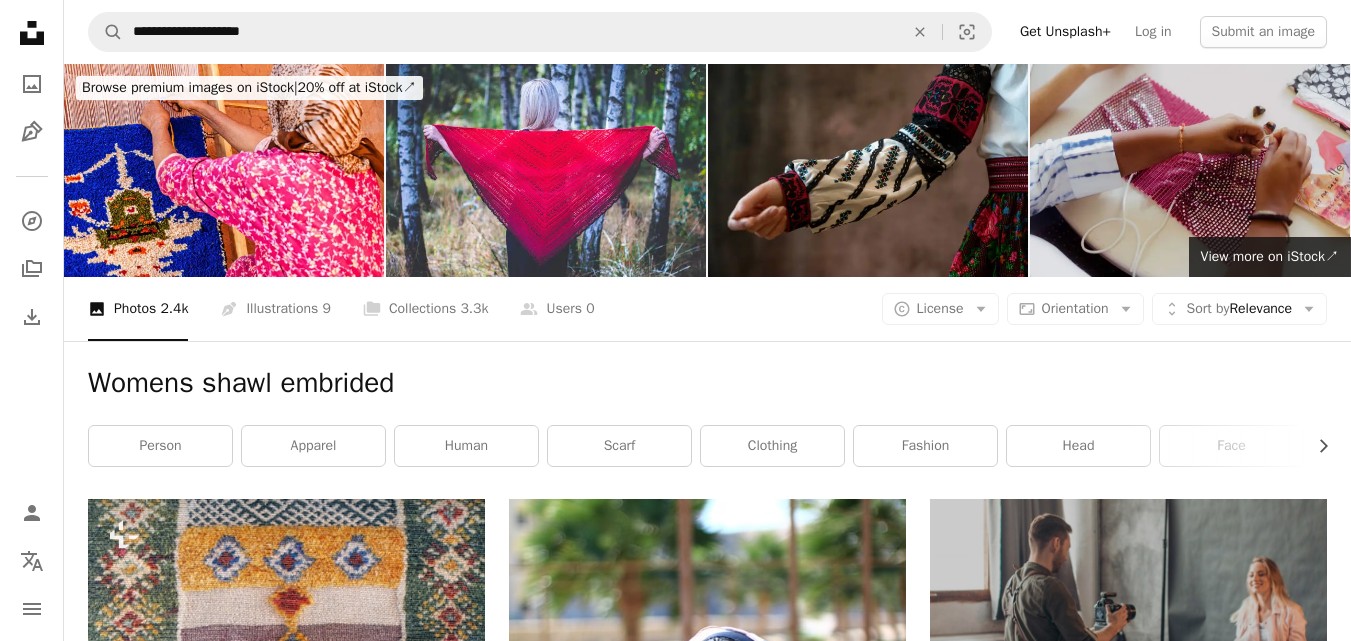 click at bounding box center (1190, 170) 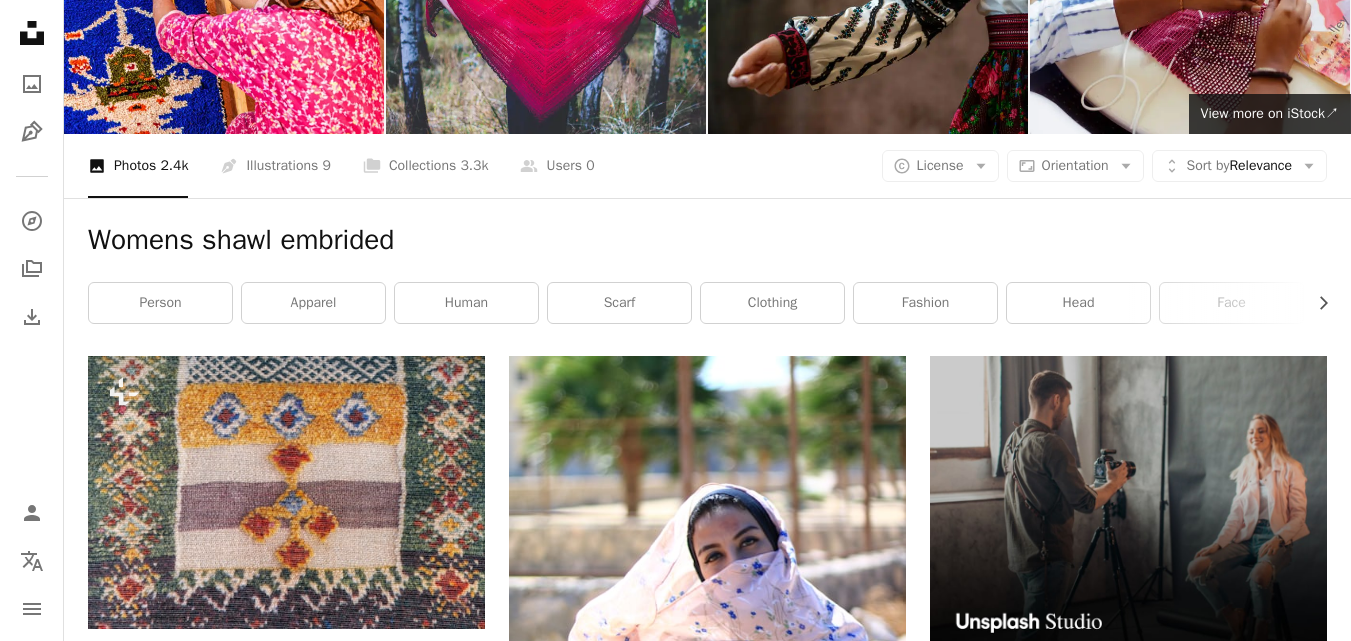 scroll, scrollTop: 100, scrollLeft: 0, axis: vertical 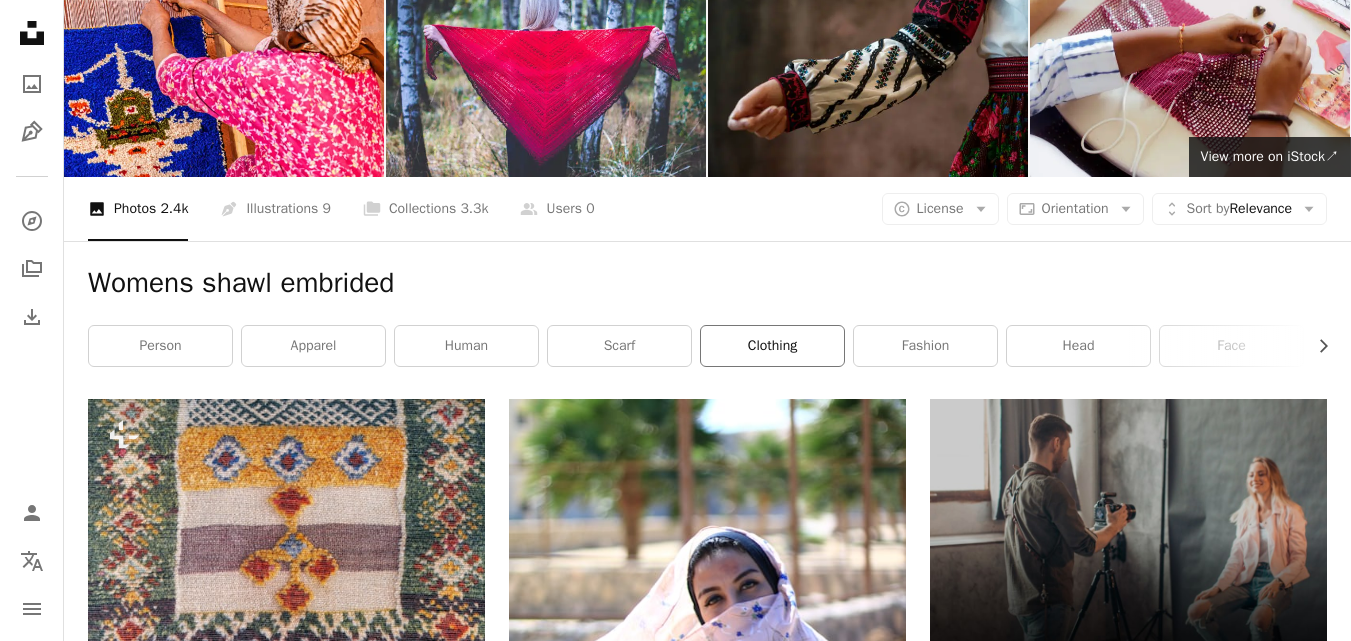 click on "clothing" at bounding box center [772, 346] 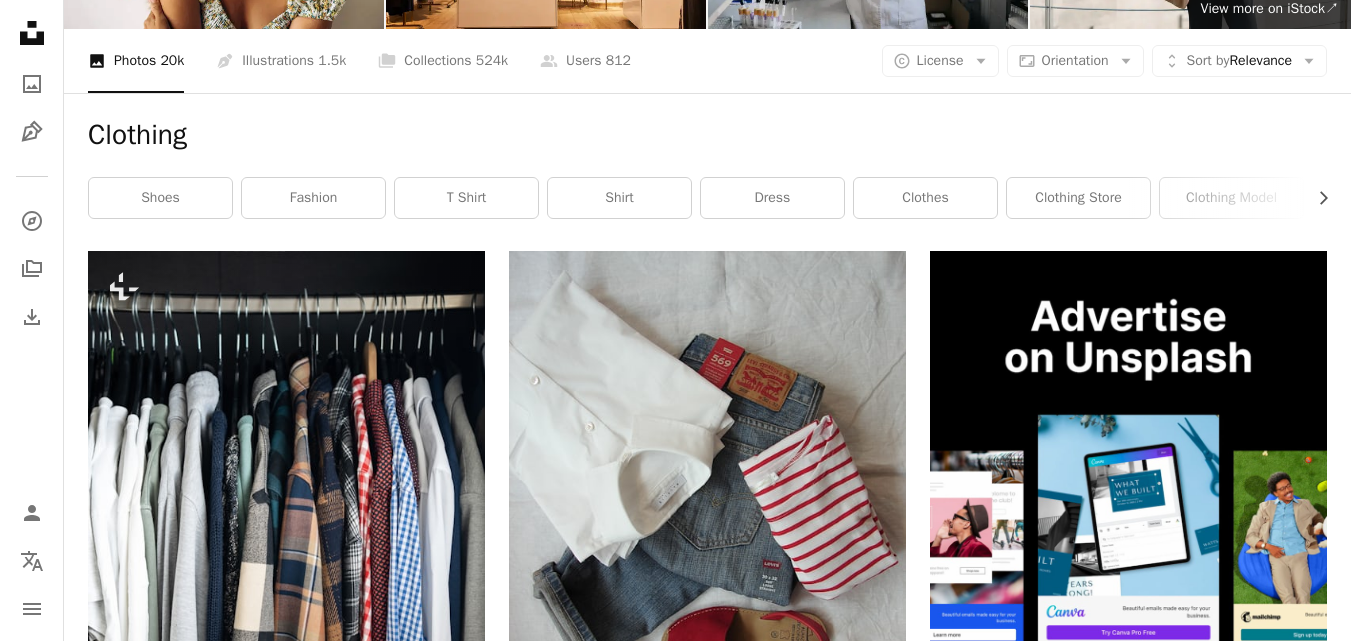 scroll, scrollTop: 0, scrollLeft: 0, axis: both 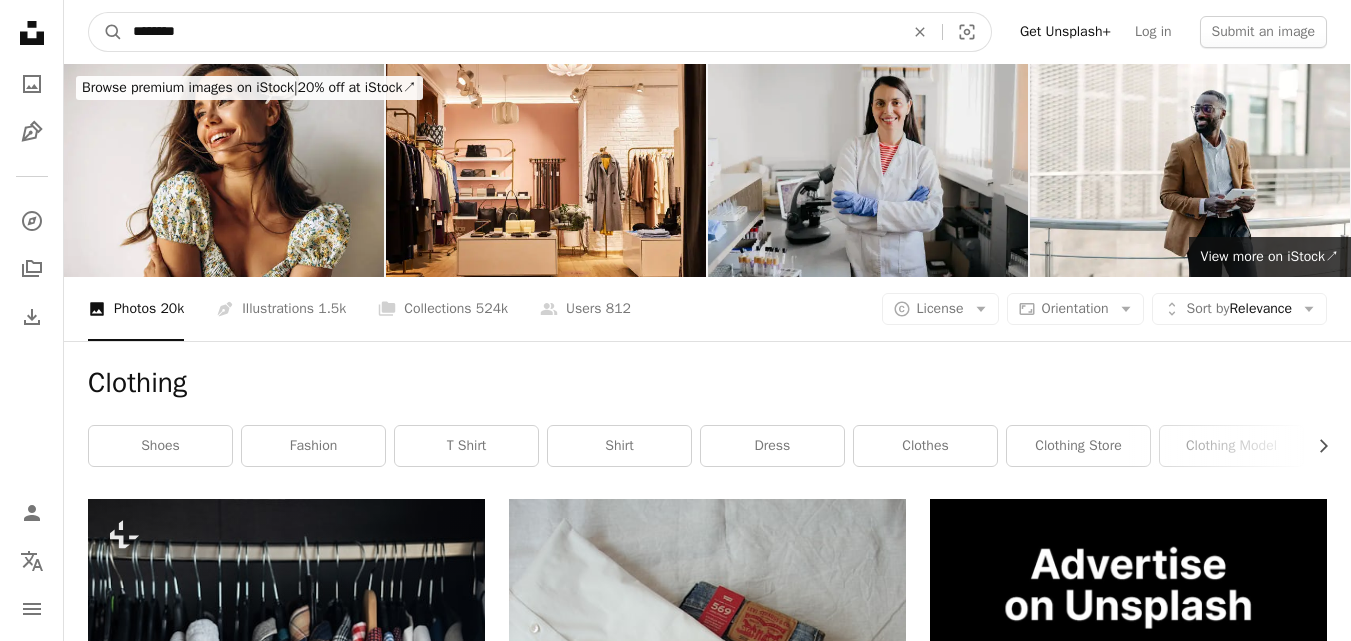 click on "********" at bounding box center [510, 32] 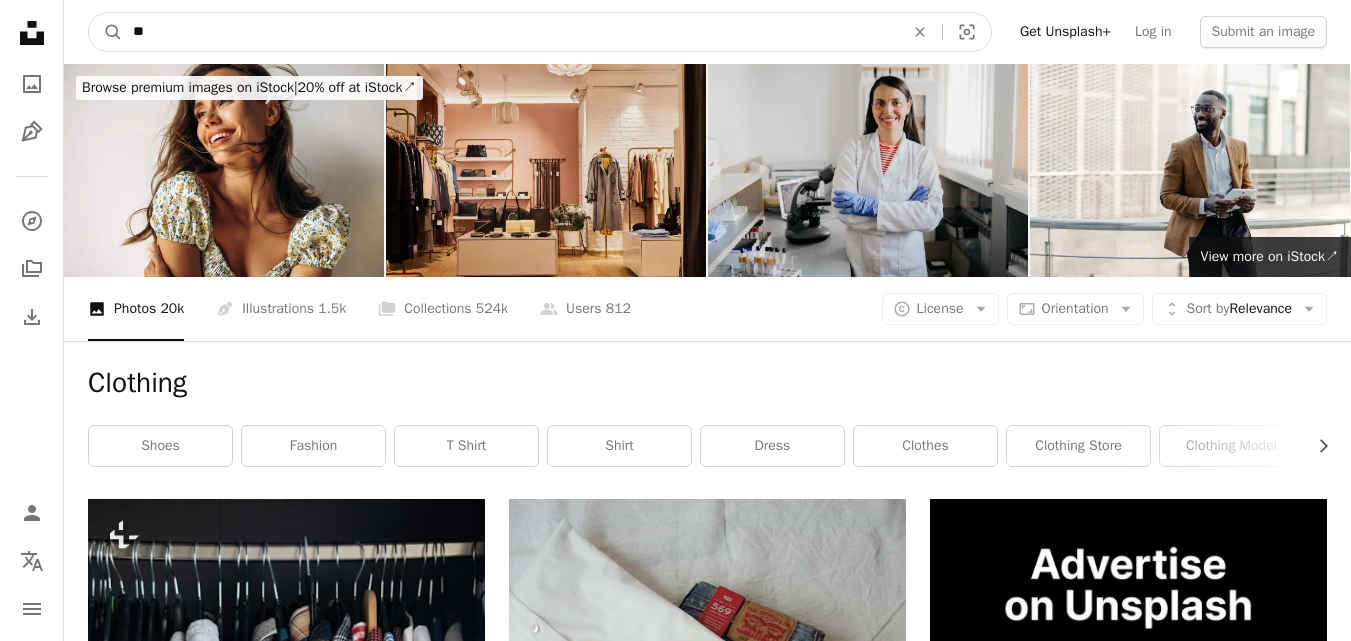 type on "*" 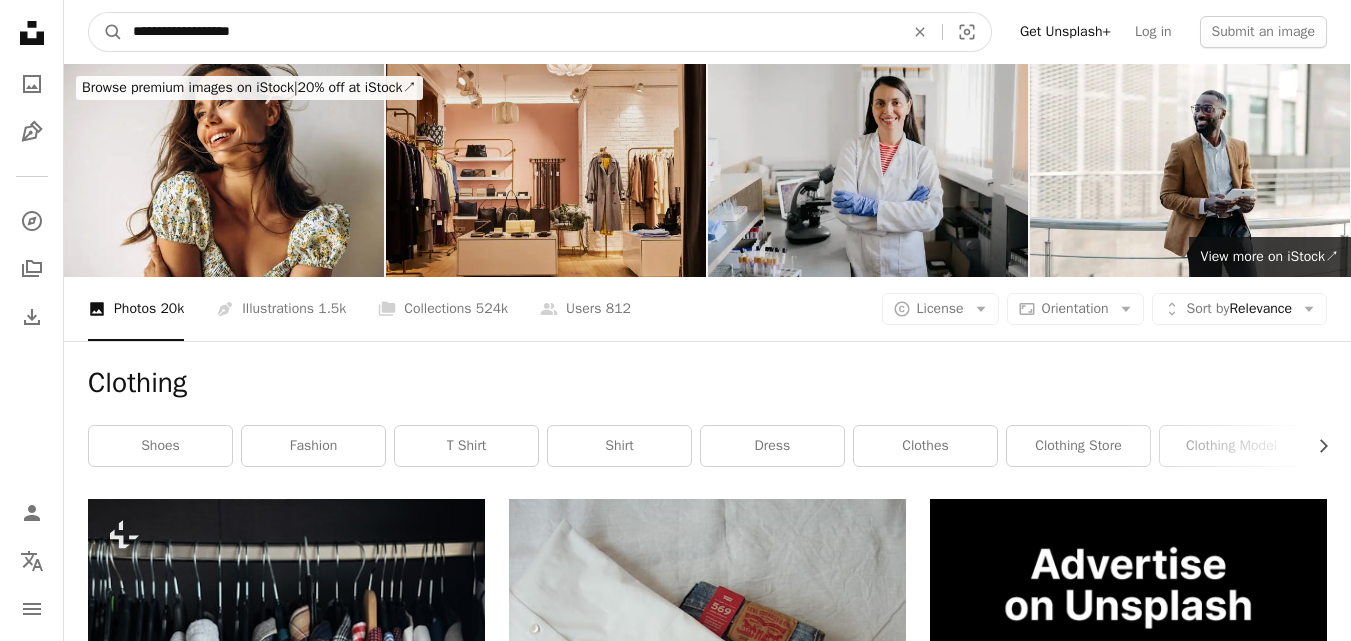 type on "**********" 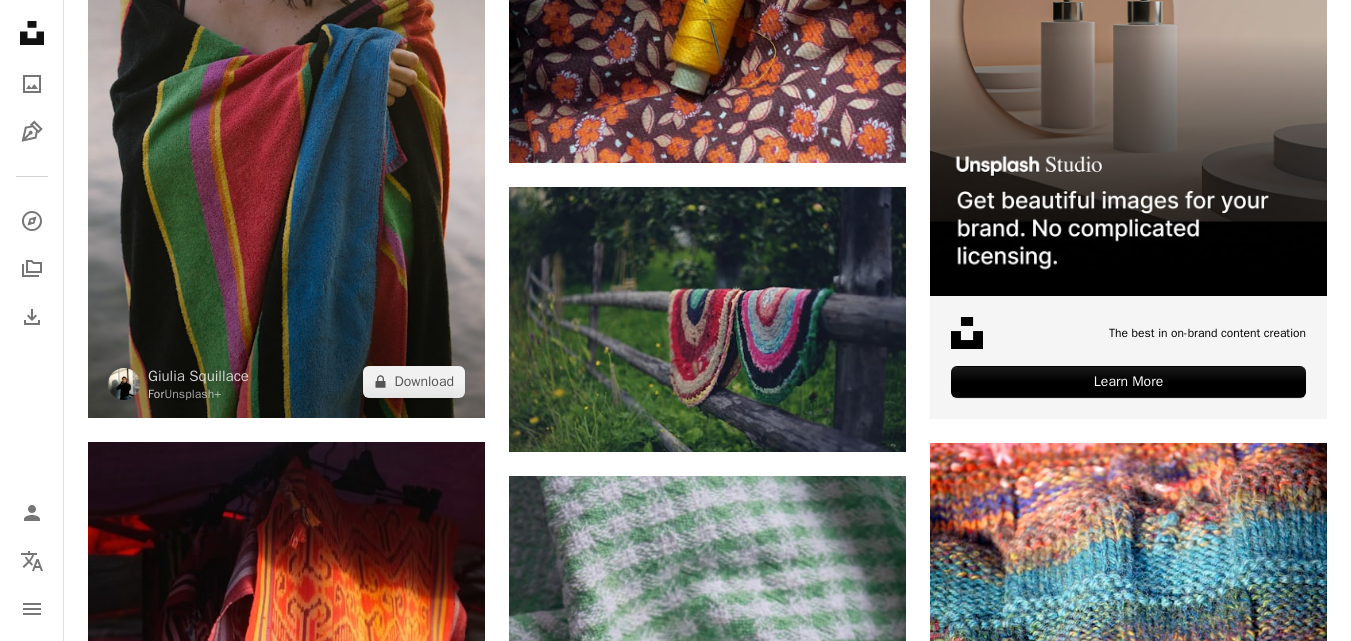 scroll, scrollTop: 900, scrollLeft: 0, axis: vertical 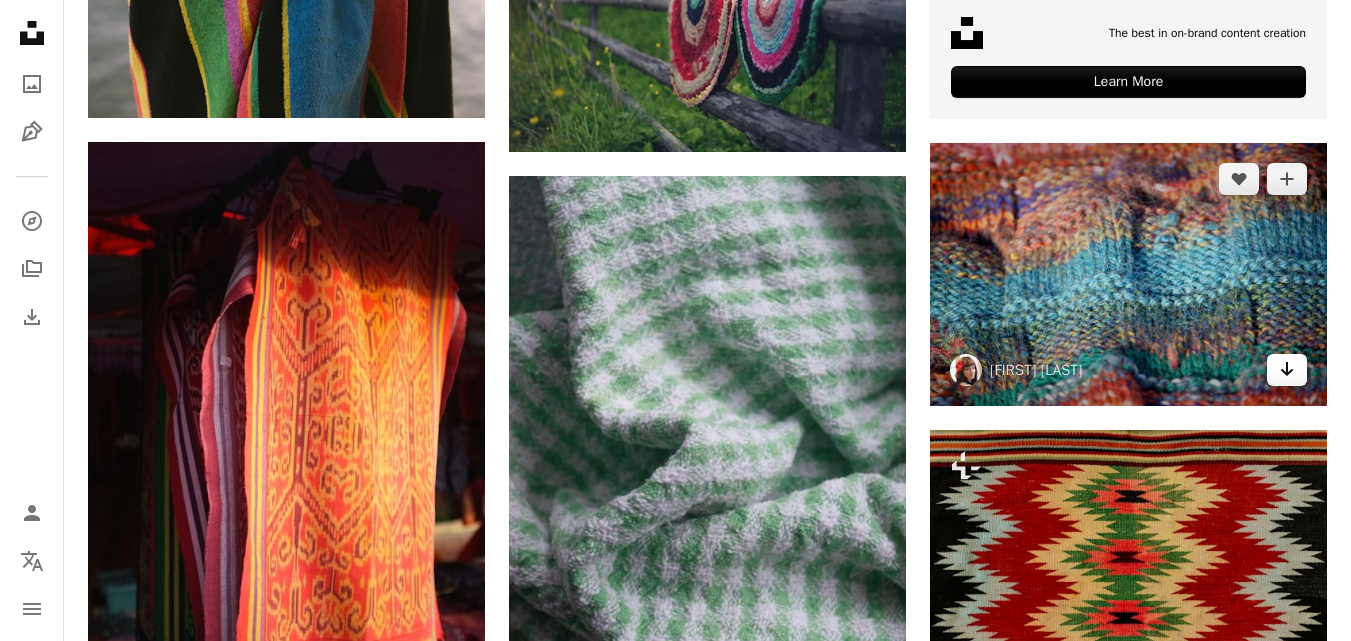 click on "Arrow pointing down" at bounding box center [1287, 370] 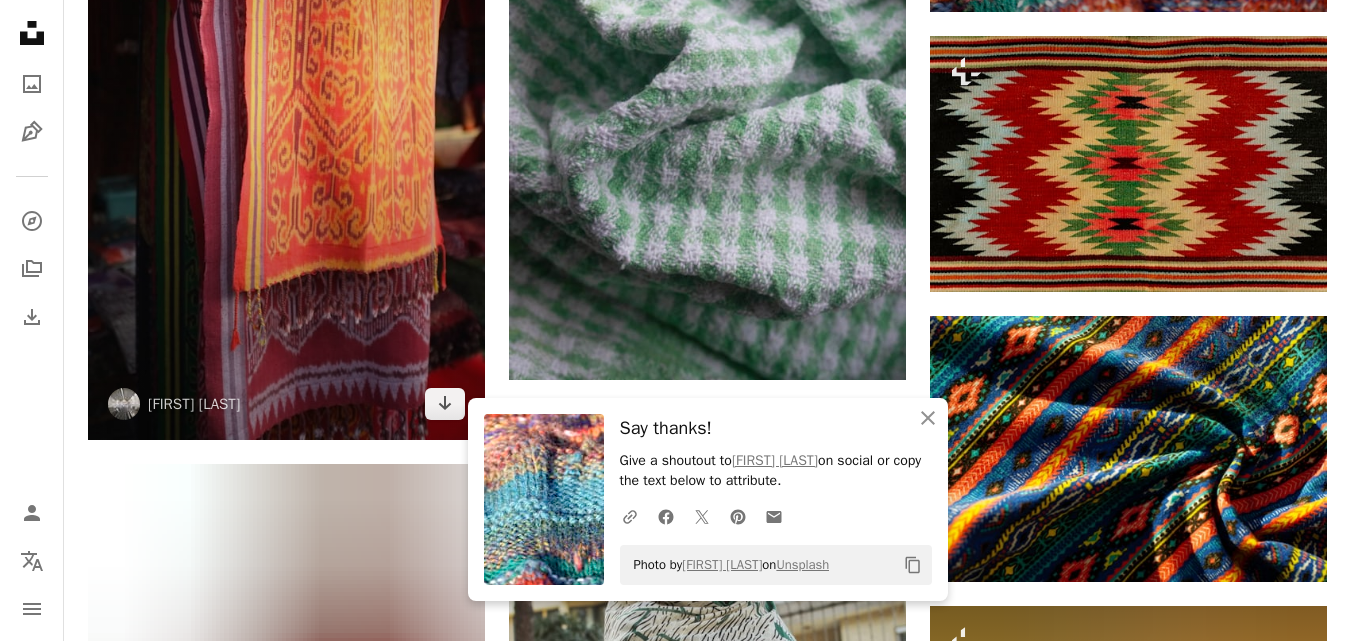 scroll, scrollTop: 1300, scrollLeft: 0, axis: vertical 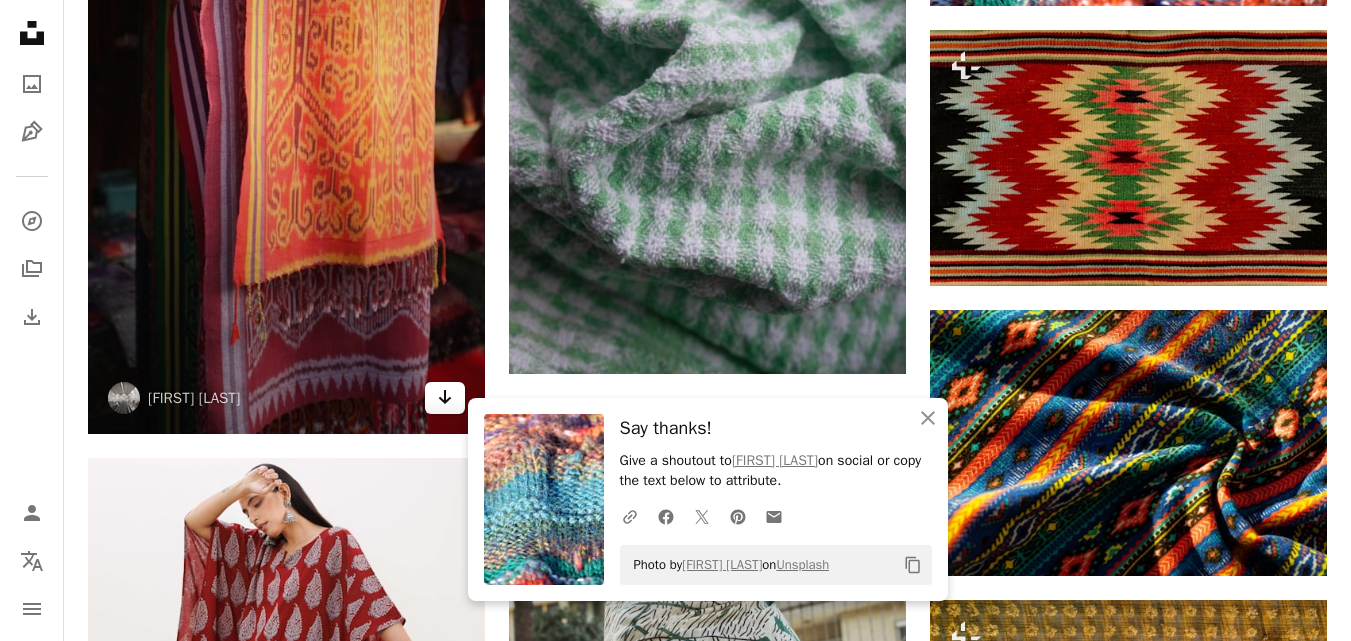 click on "Arrow pointing down" 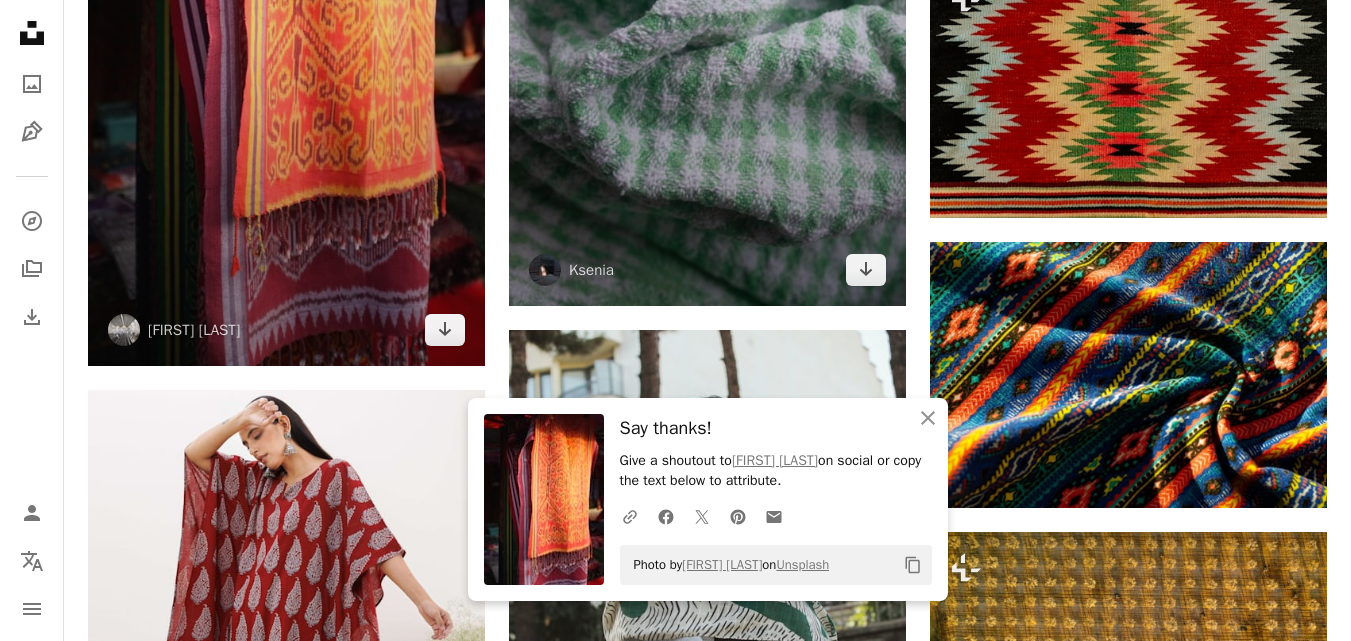 scroll, scrollTop: 1400, scrollLeft: 0, axis: vertical 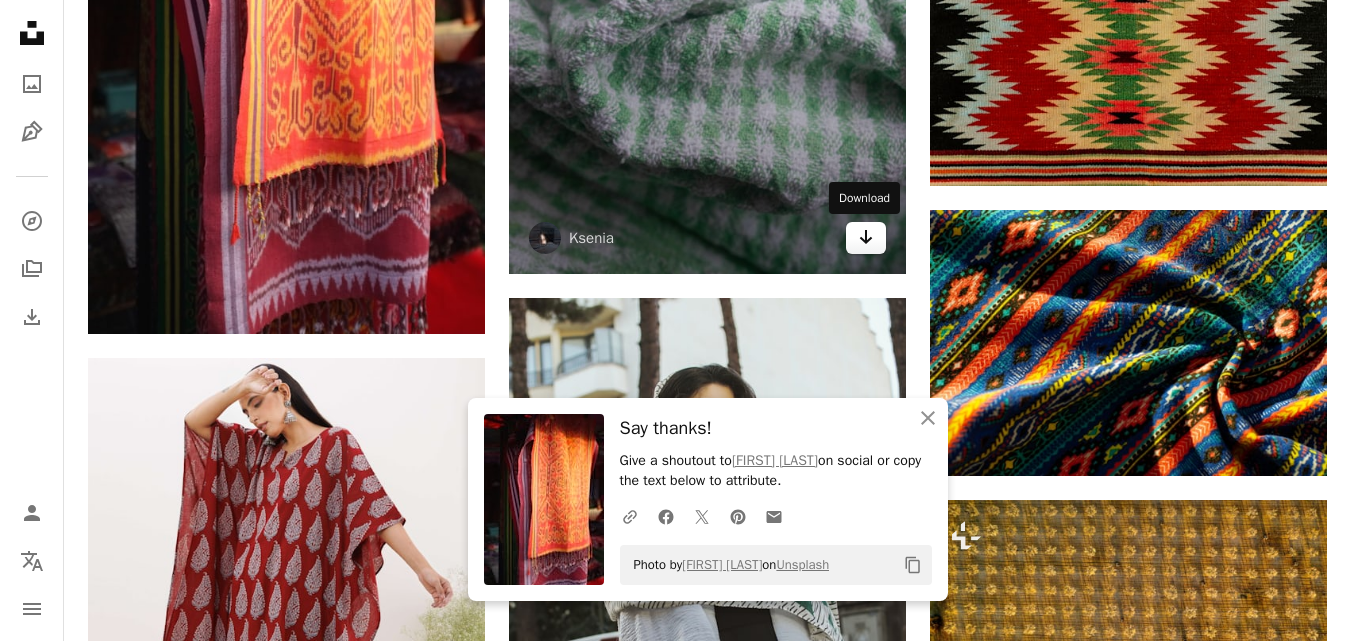 click on "Arrow pointing down" at bounding box center [866, 238] 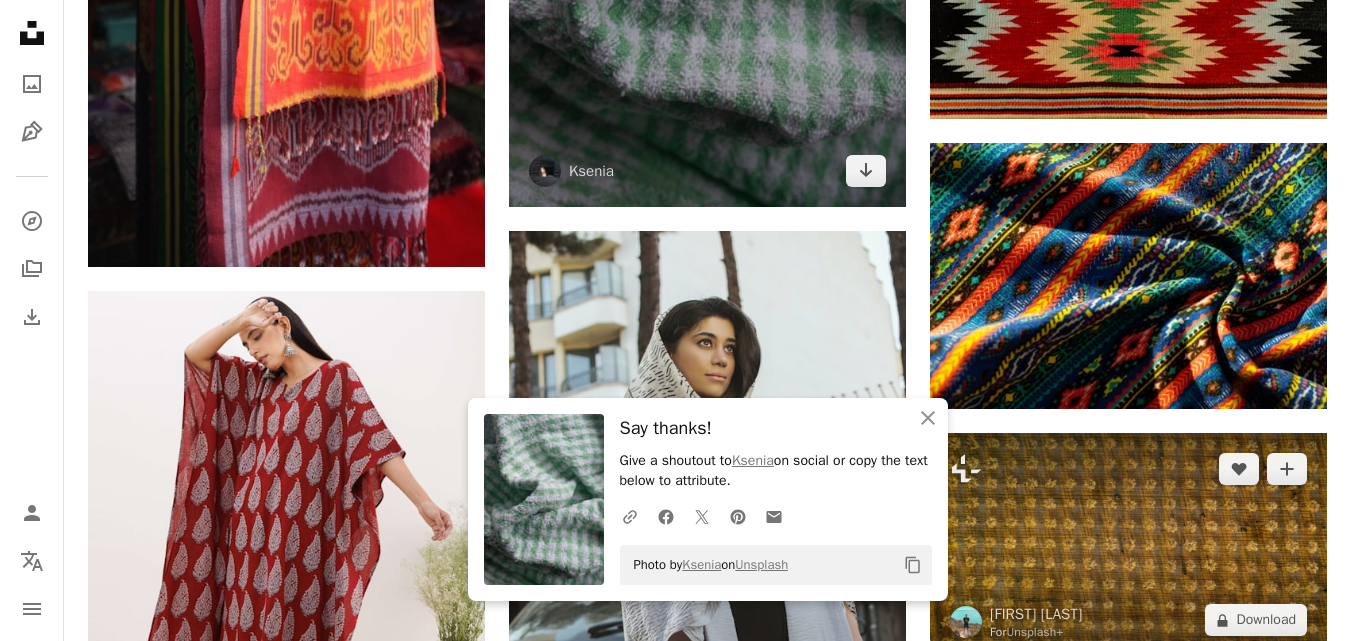 scroll, scrollTop: 1500, scrollLeft: 0, axis: vertical 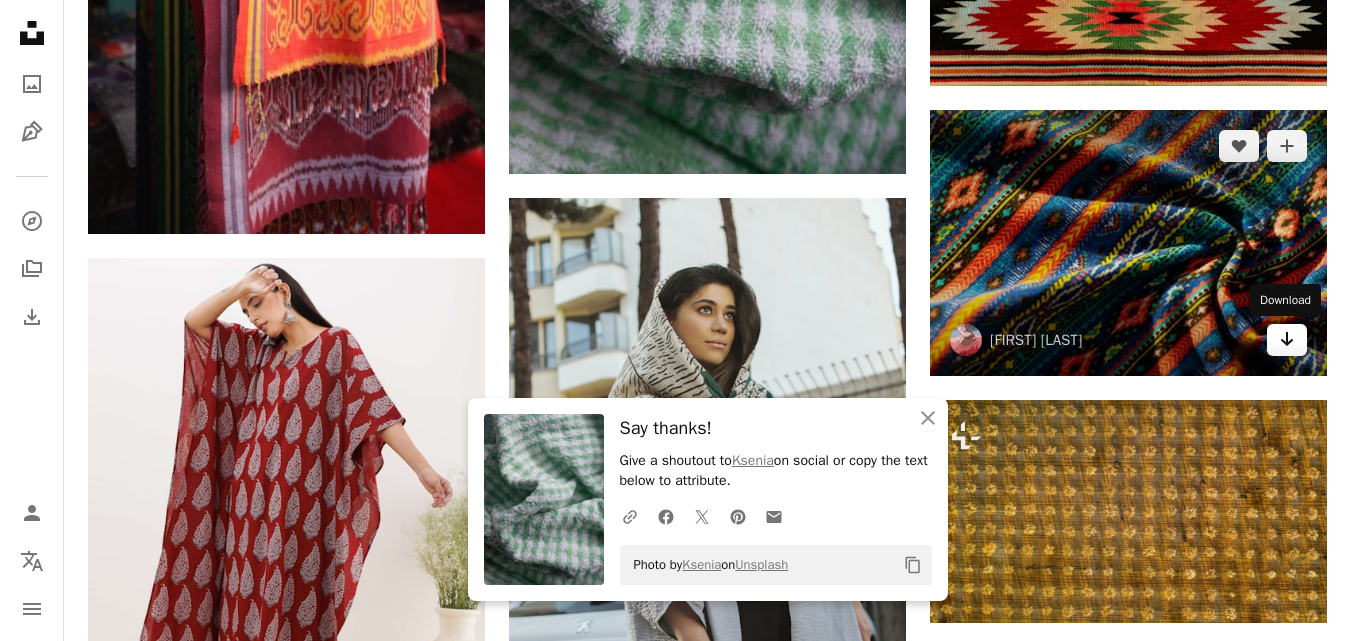 click on "Arrow pointing down" 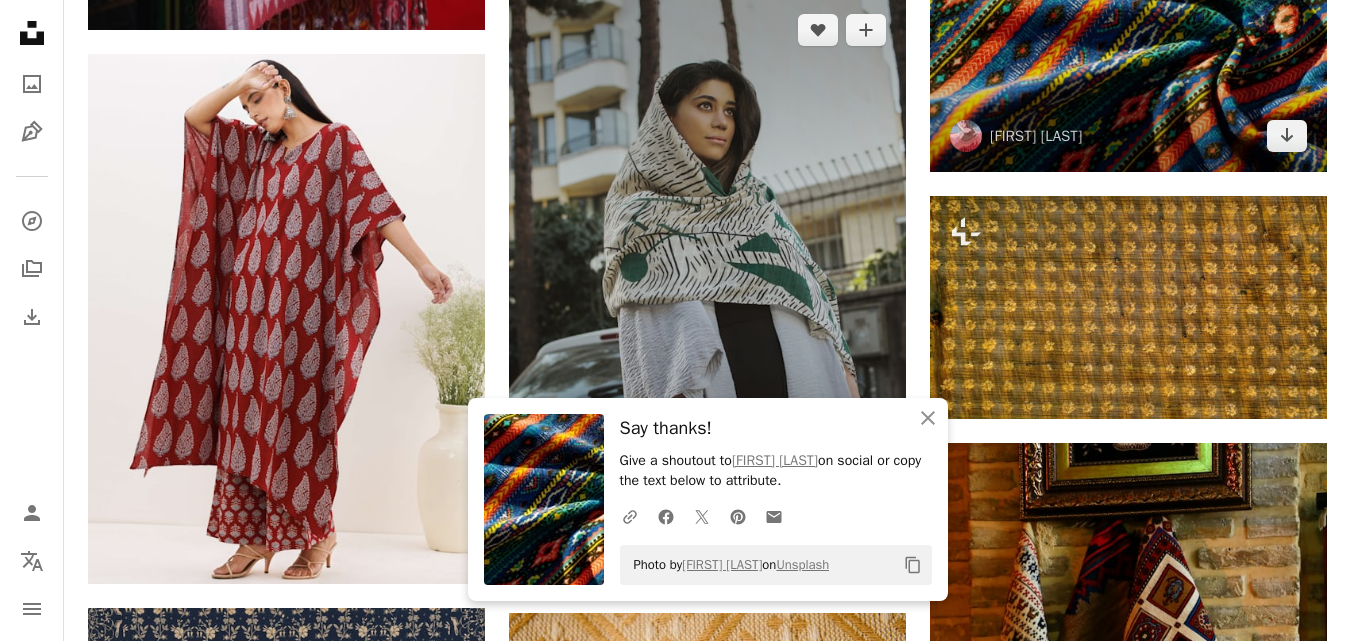 scroll, scrollTop: 1800, scrollLeft: 0, axis: vertical 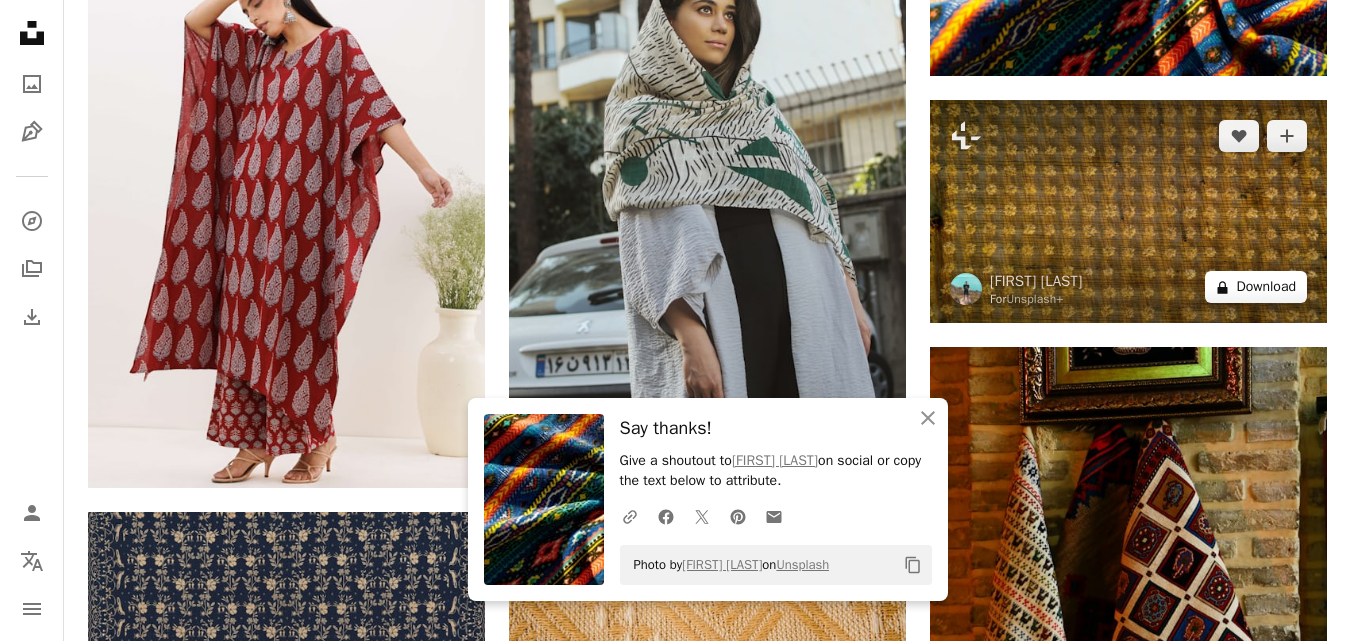 click on "A lock Download" at bounding box center [1256, 287] 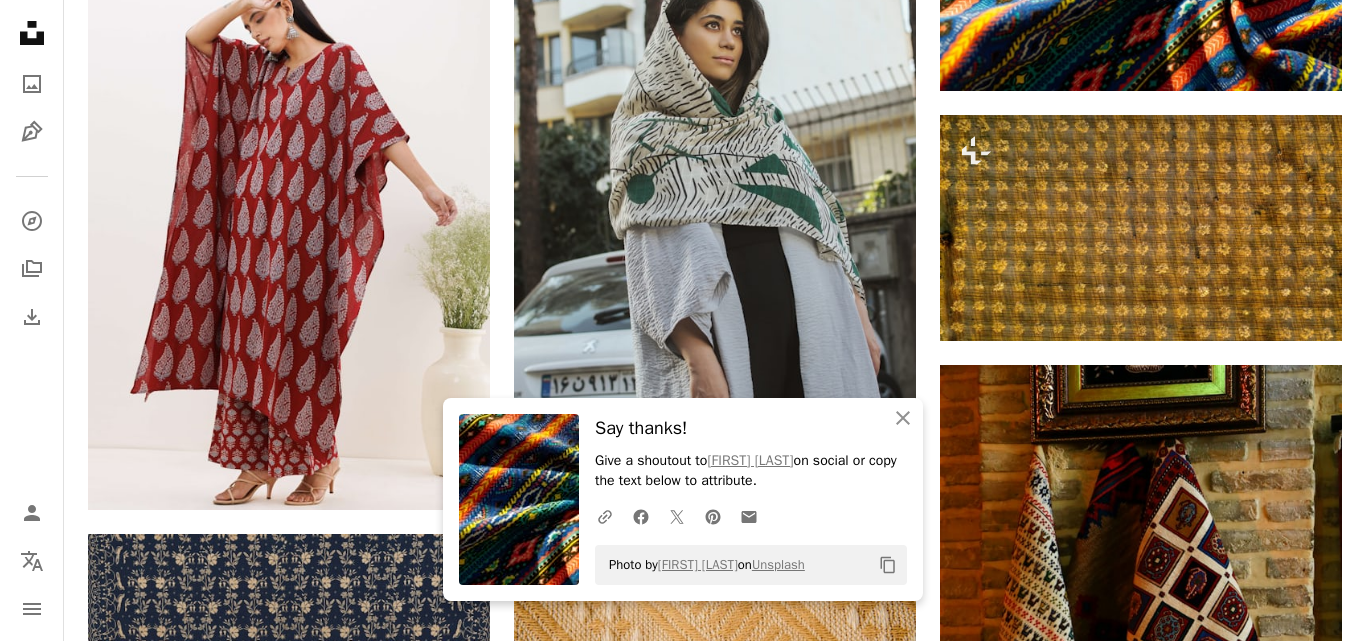 click on "An X shape An X shape Close Say thanks! Give a shoutout to [FIRST] [LAST] on social or copy the text below to attribute. A URL sharing icon (chains) Facebook icon X (formerly Twitter) icon Pinterest icon An envelope Photo by [FIRST] [LAST] on Unsplash
Copy content Premium, ready to use images. Get unlimited access. A plus sign Members-only content added monthly A plus sign Unlimited royalty-free downloads A plus sign Illustrations New A plus sign Enhanced legal protections yearly 66% off monthly $12 $4 USD per month * Get Unsplash+ * When paid annually, billed upfront $48 Taxes where applicable. Renews automatically. Cancel anytime." at bounding box center [683, 3047] 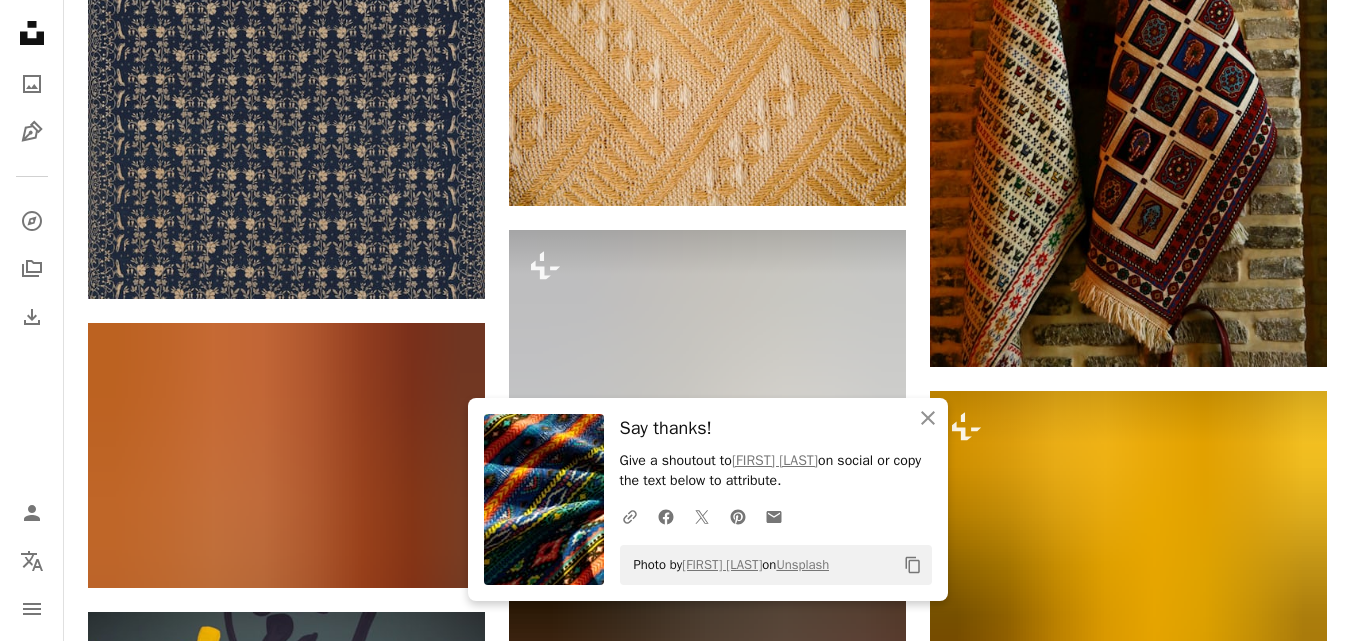 scroll, scrollTop: 2400, scrollLeft: 0, axis: vertical 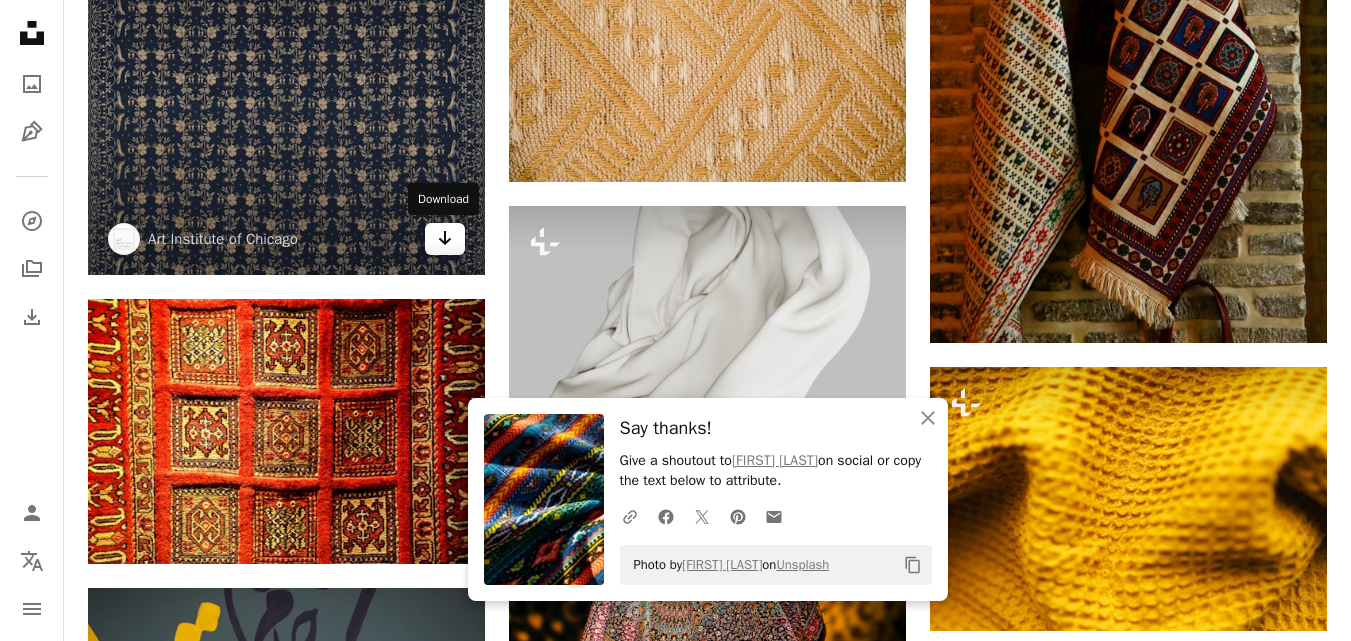 click on "Arrow pointing down" at bounding box center [445, 239] 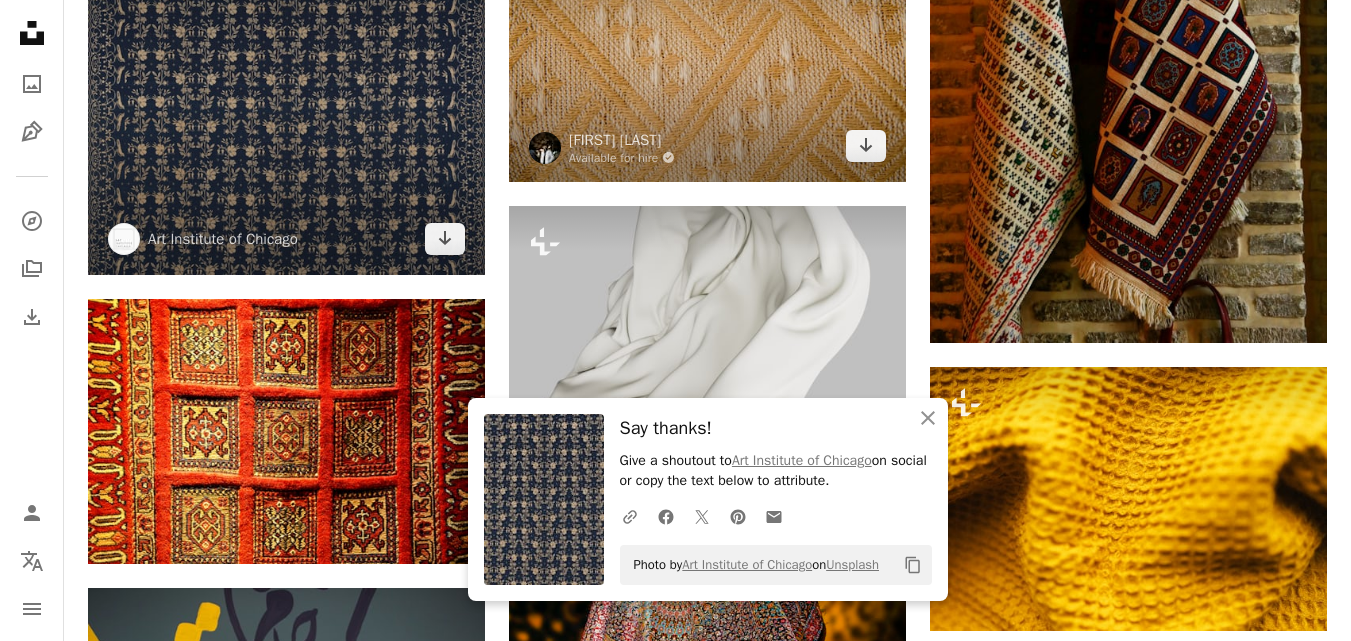 scroll, scrollTop: 2300, scrollLeft: 0, axis: vertical 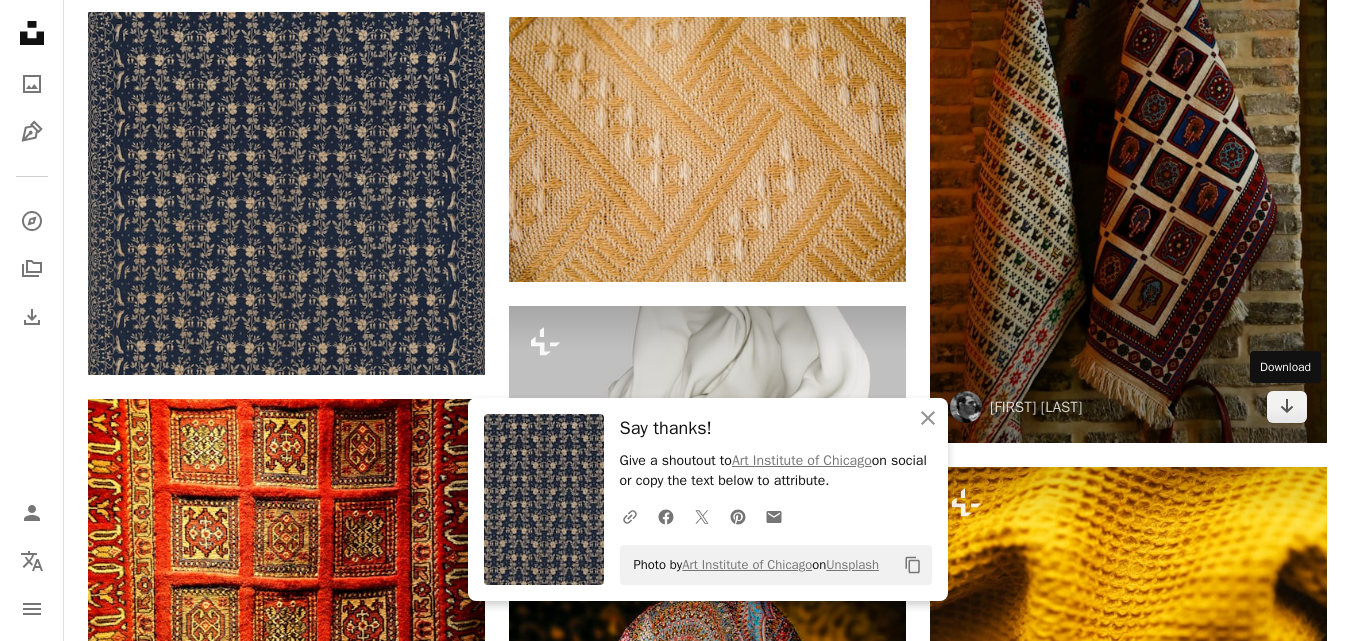 drag, startPoint x: 1282, startPoint y: 407, endPoint x: 1284, endPoint y: 389, distance: 18.110771 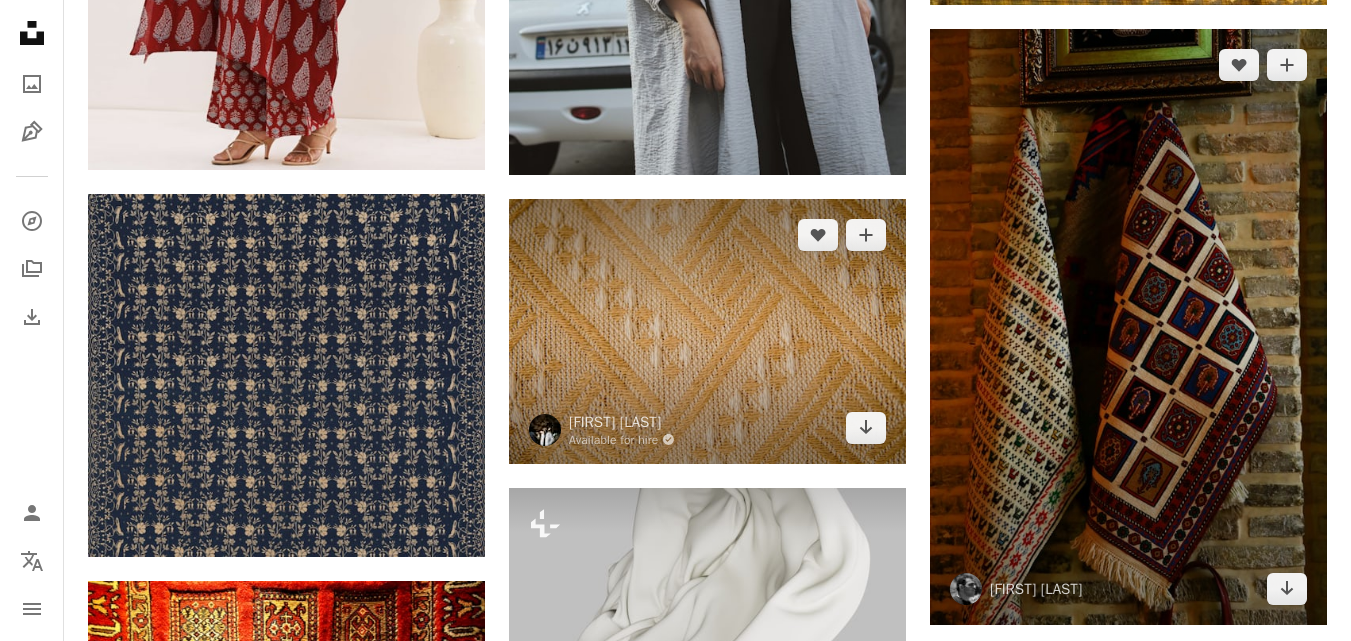 scroll, scrollTop: 2100, scrollLeft: 0, axis: vertical 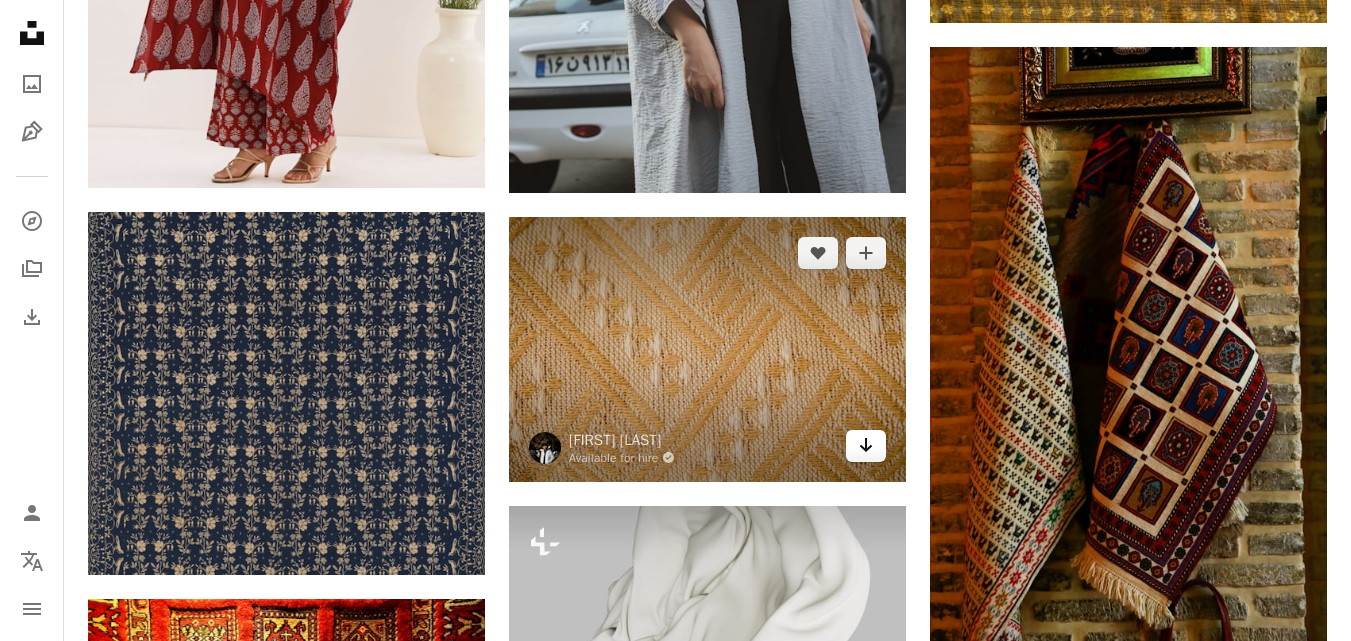 click on "Arrow pointing down" 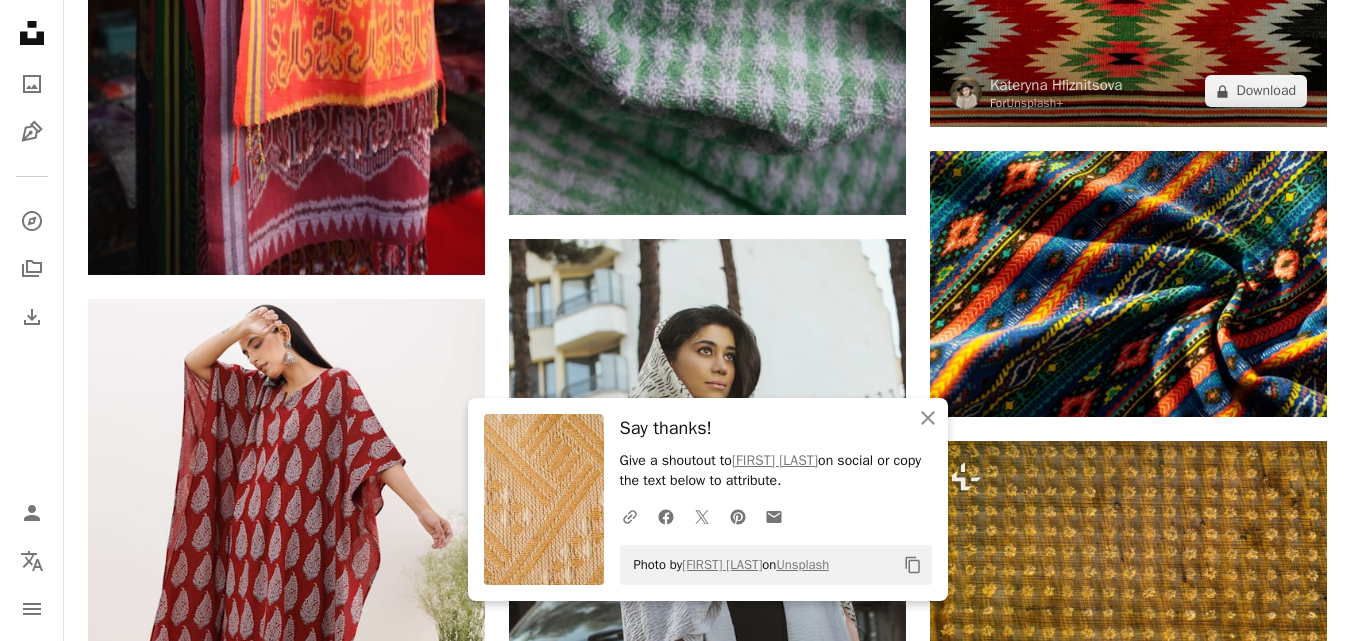 scroll, scrollTop: 1200, scrollLeft: 0, axis: vertical 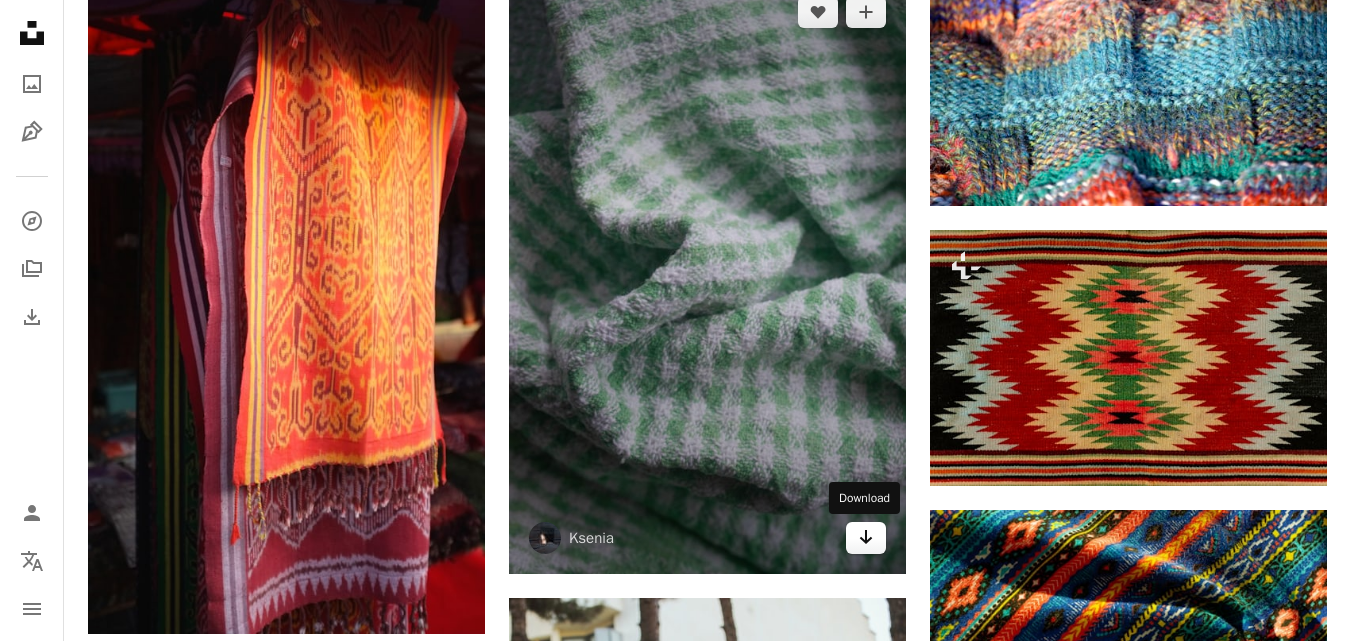 click 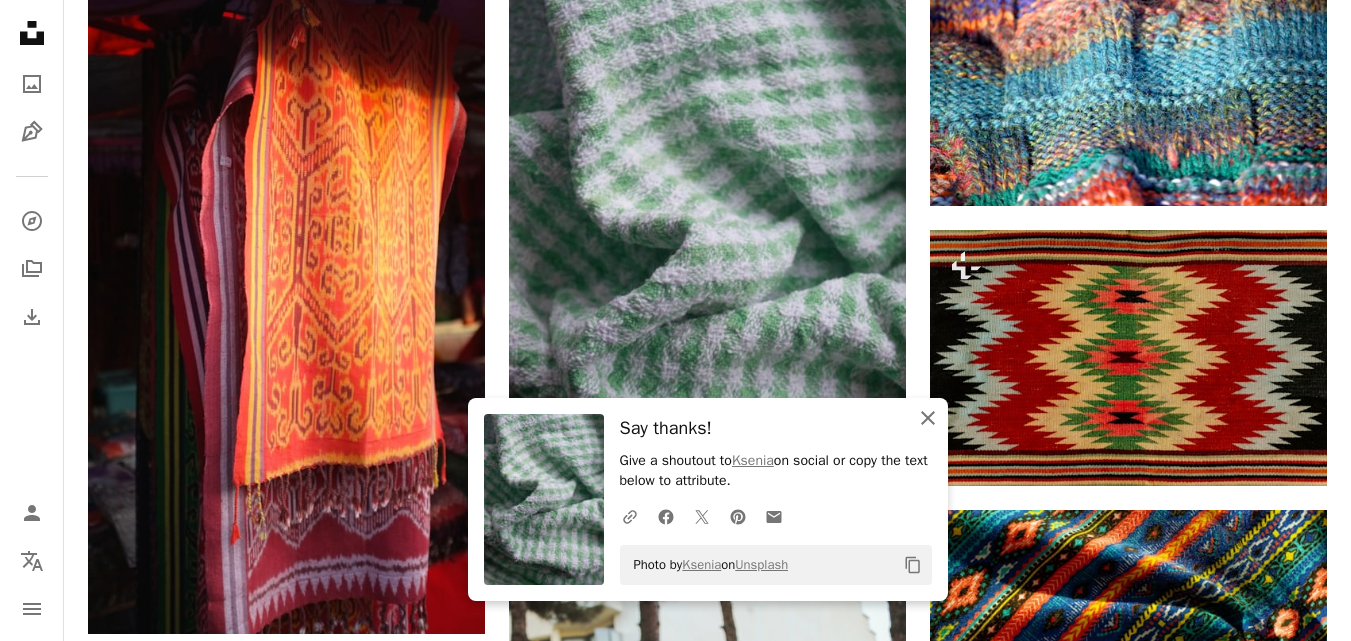 click 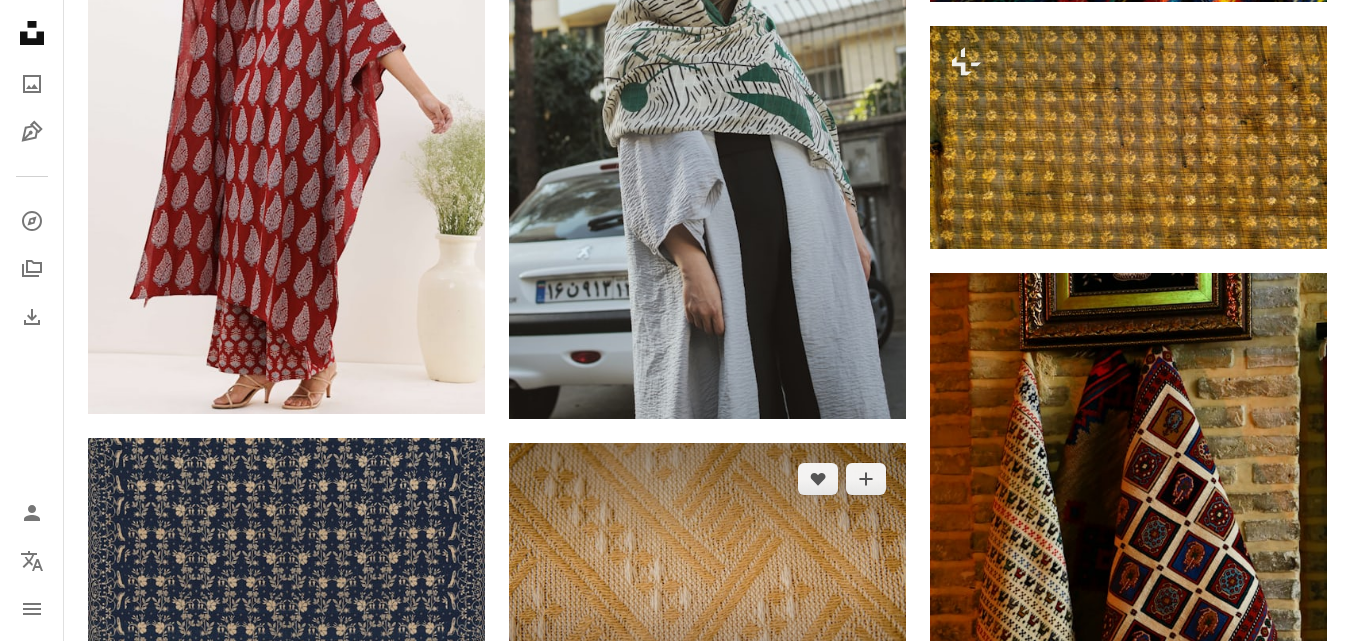 scroll, scrollTop: 2100, scrollLeft: 0, axis: vertical 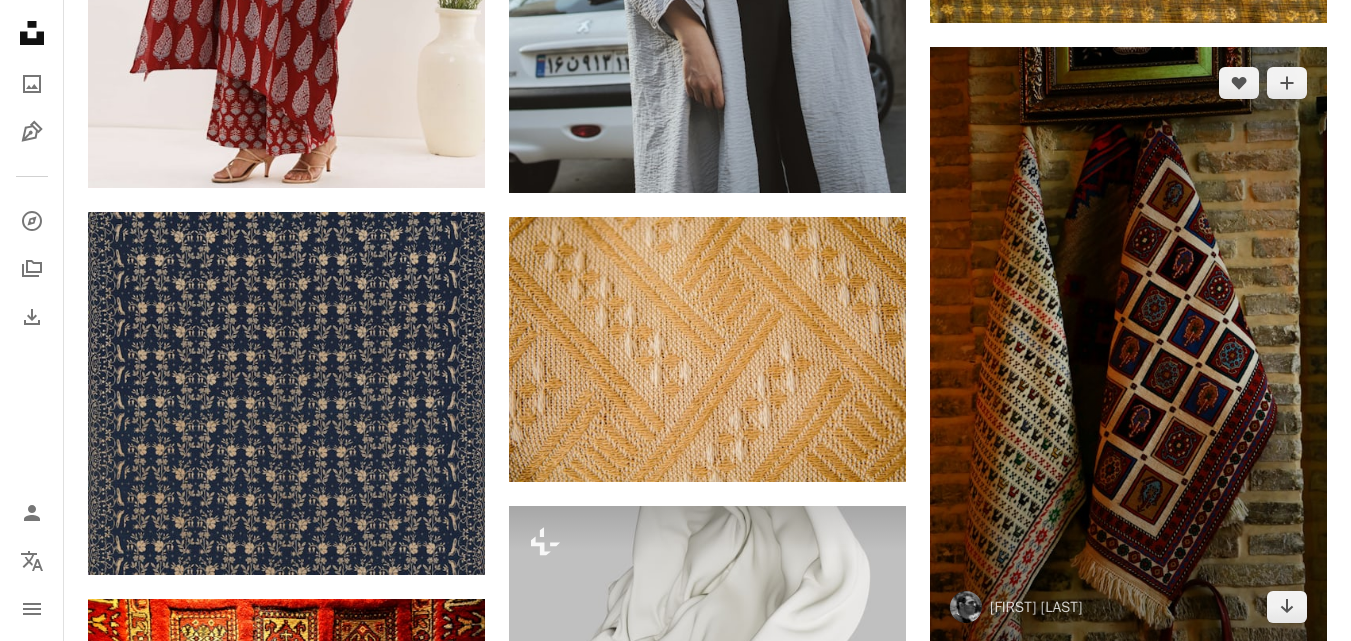 click at bounding box center [1128, 345] 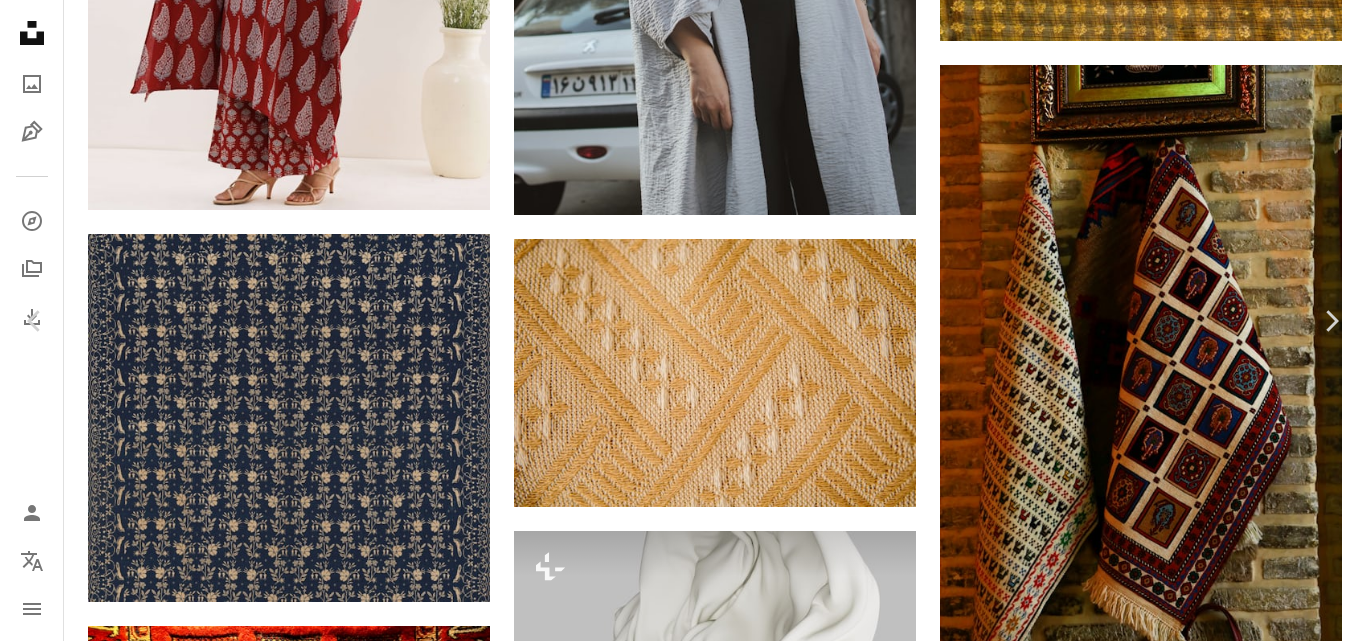 click on "Download free" at bounding box center [1167, 2474] 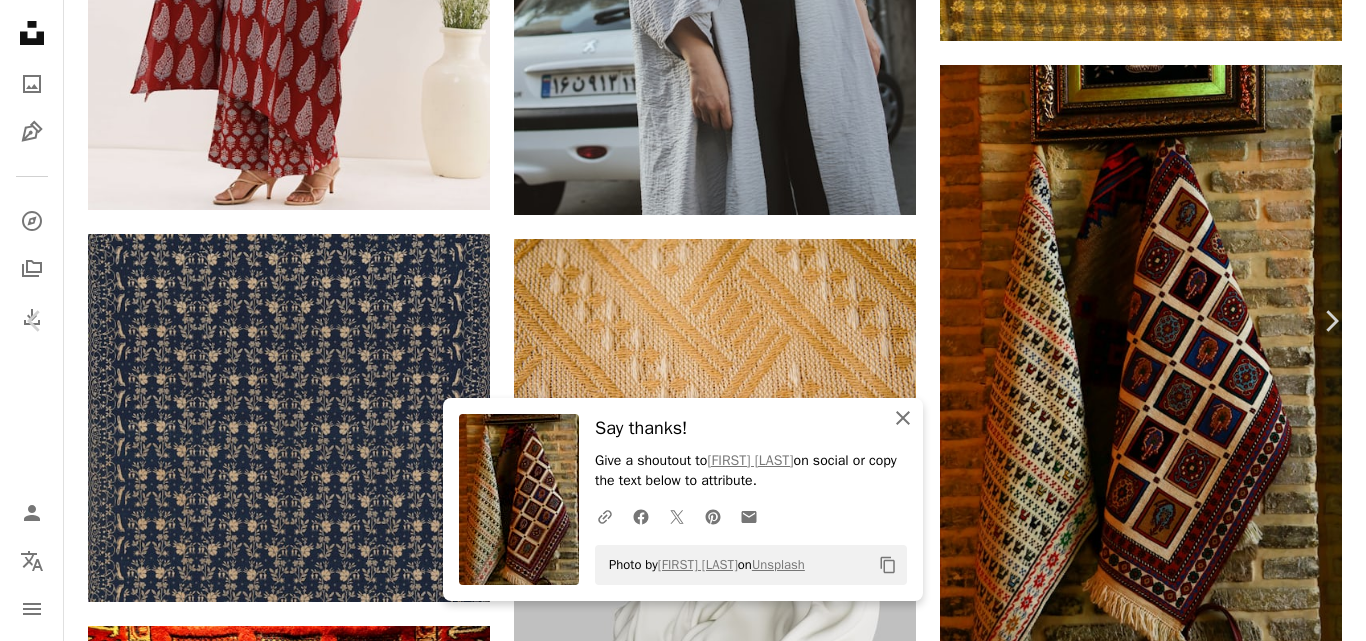 click 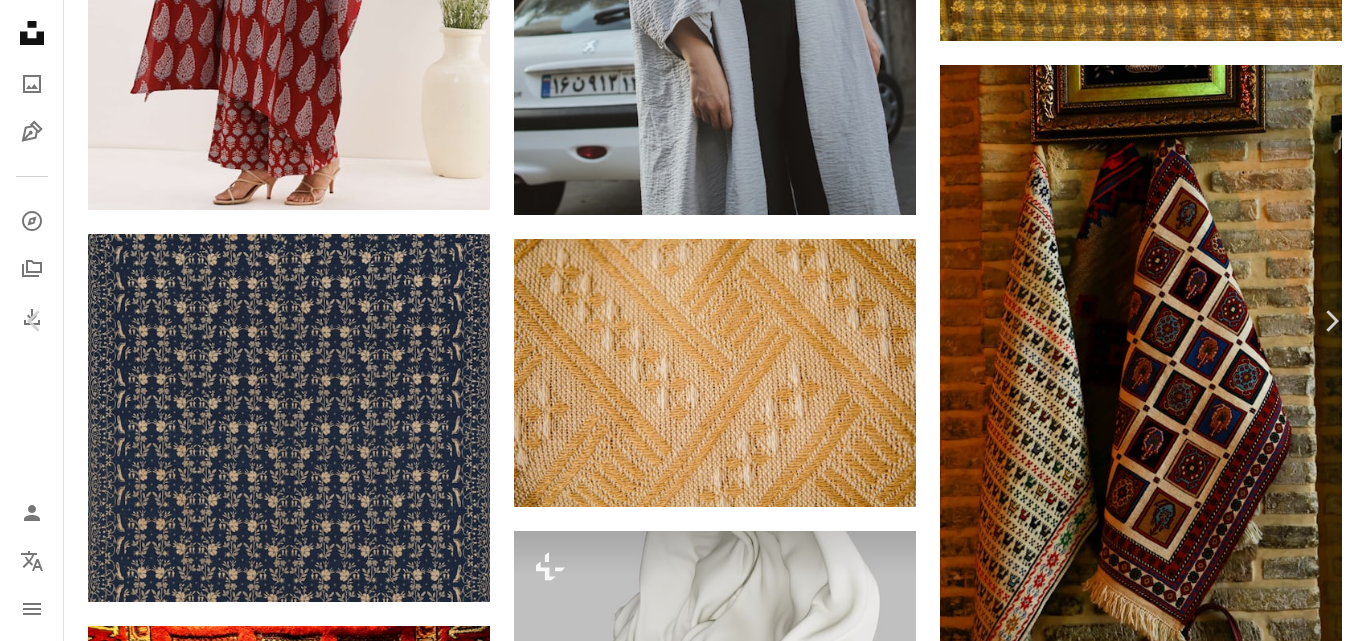 click on "**********" at bounding box center [683, 163] 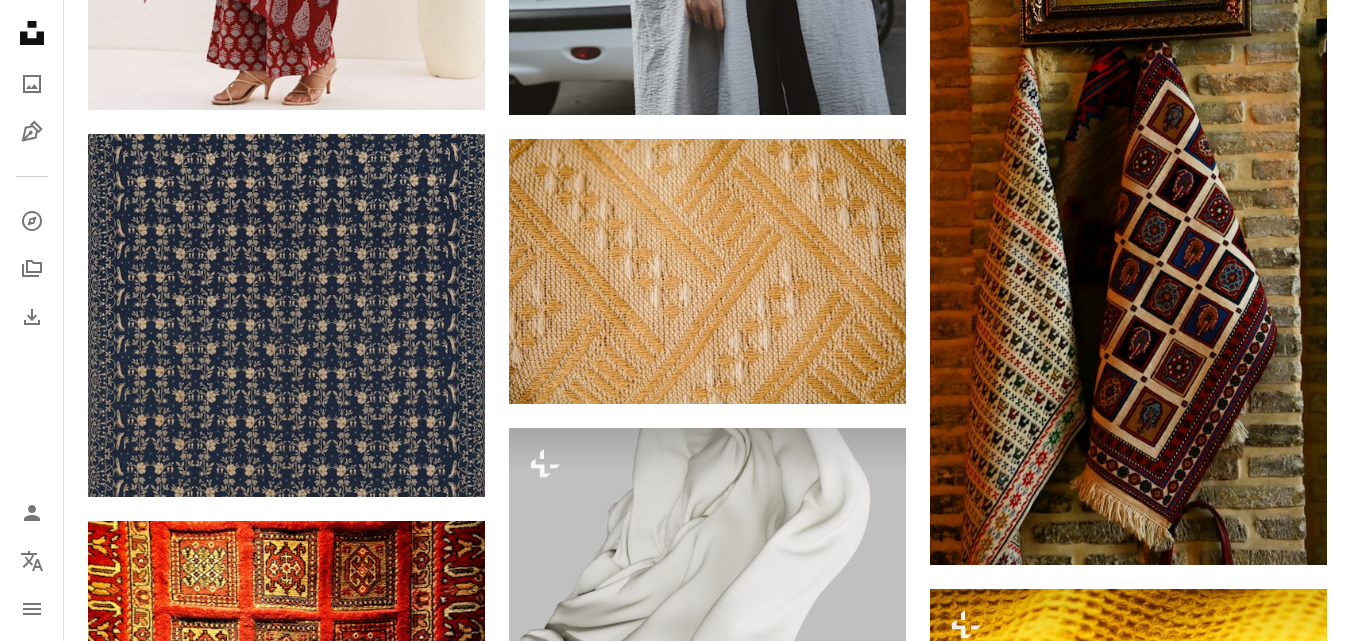scroll, scrollTop: 2300, scrollLeft: 0, axis: vertical 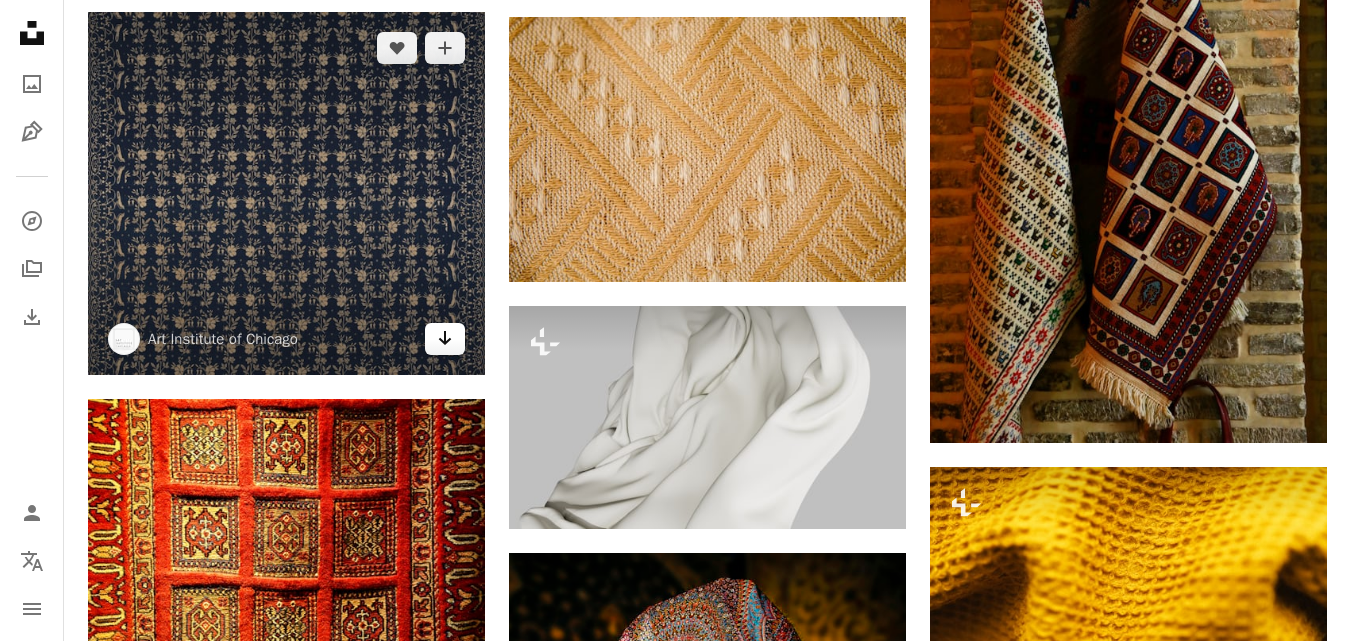 click on "Arrow pointing down" at bounding box center [445, 339] 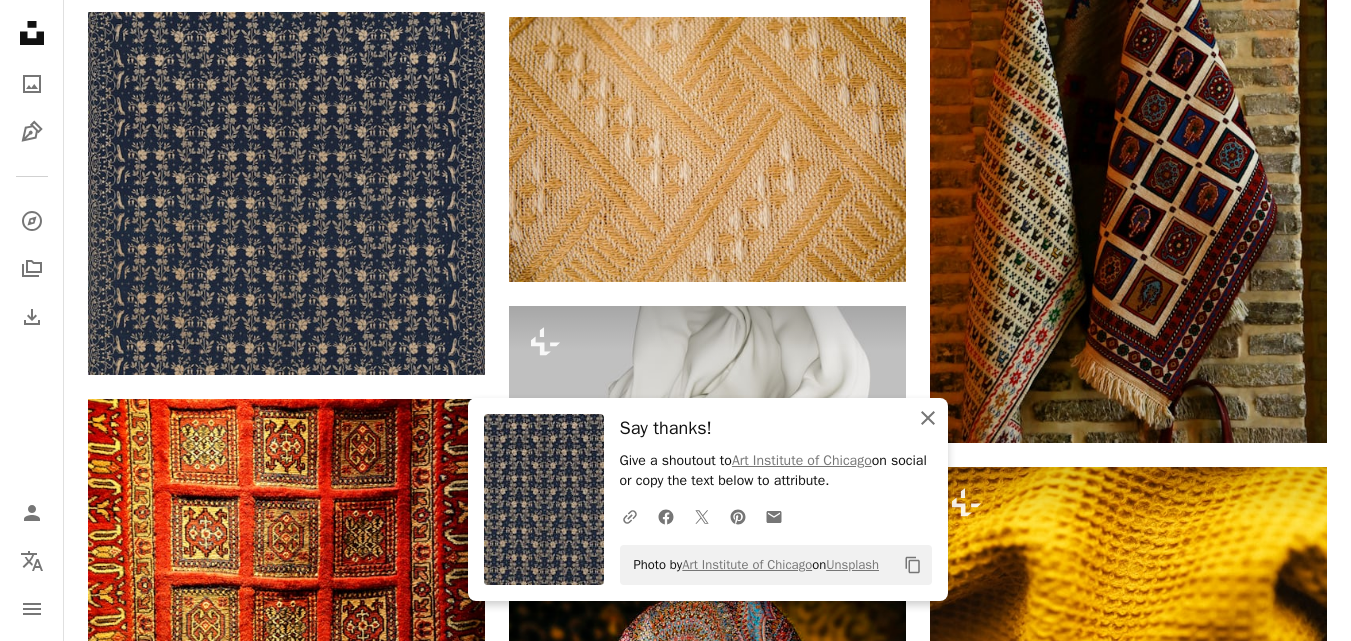 click on "An X shape" 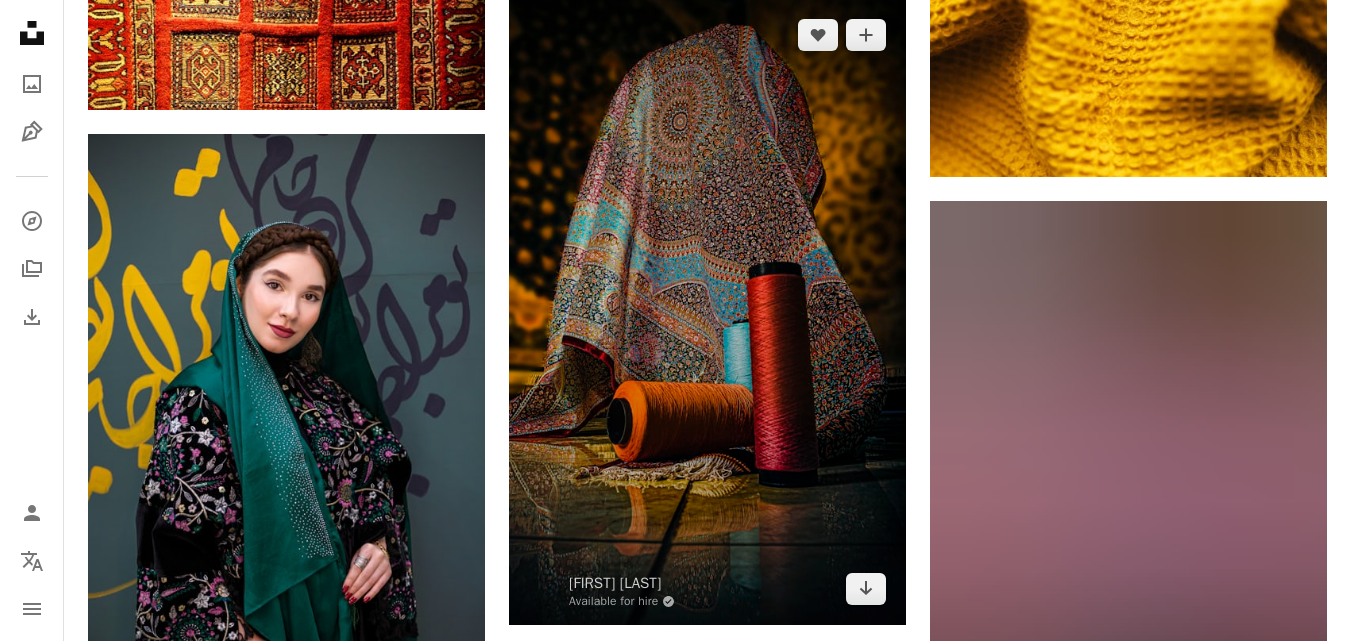 scroll, scrollTop: 2900, scrollLeft: 0, axis: vertical 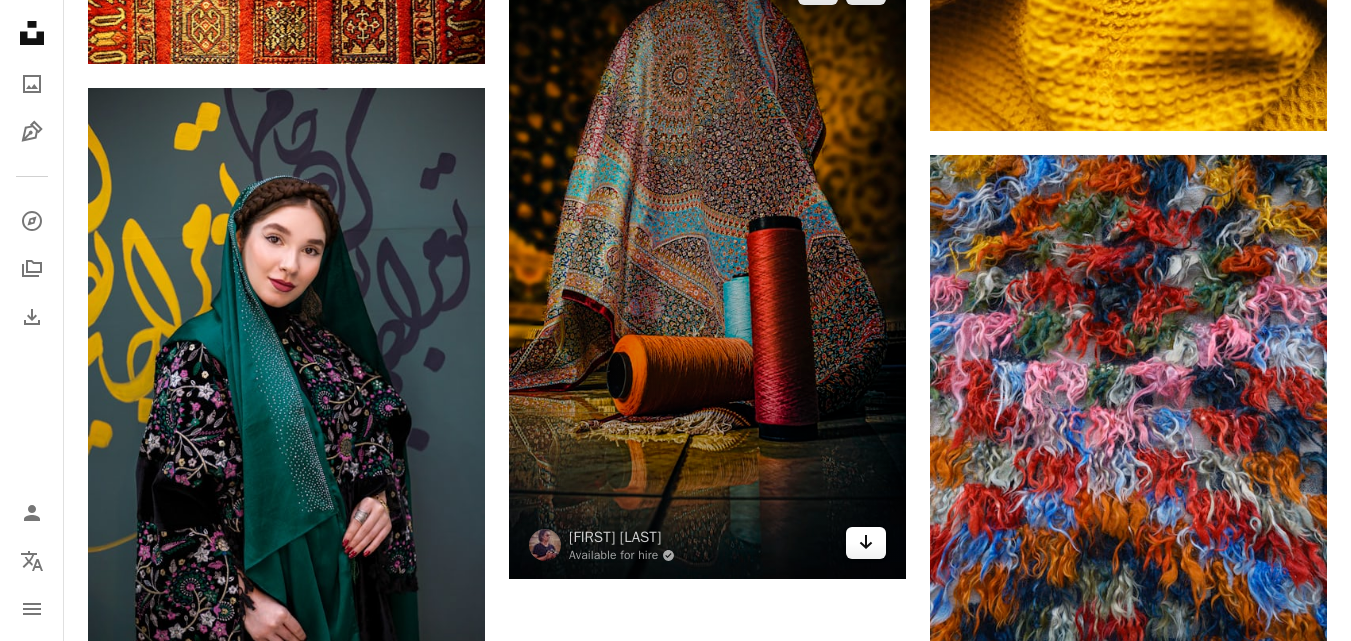 click on "Arrow pointing down" 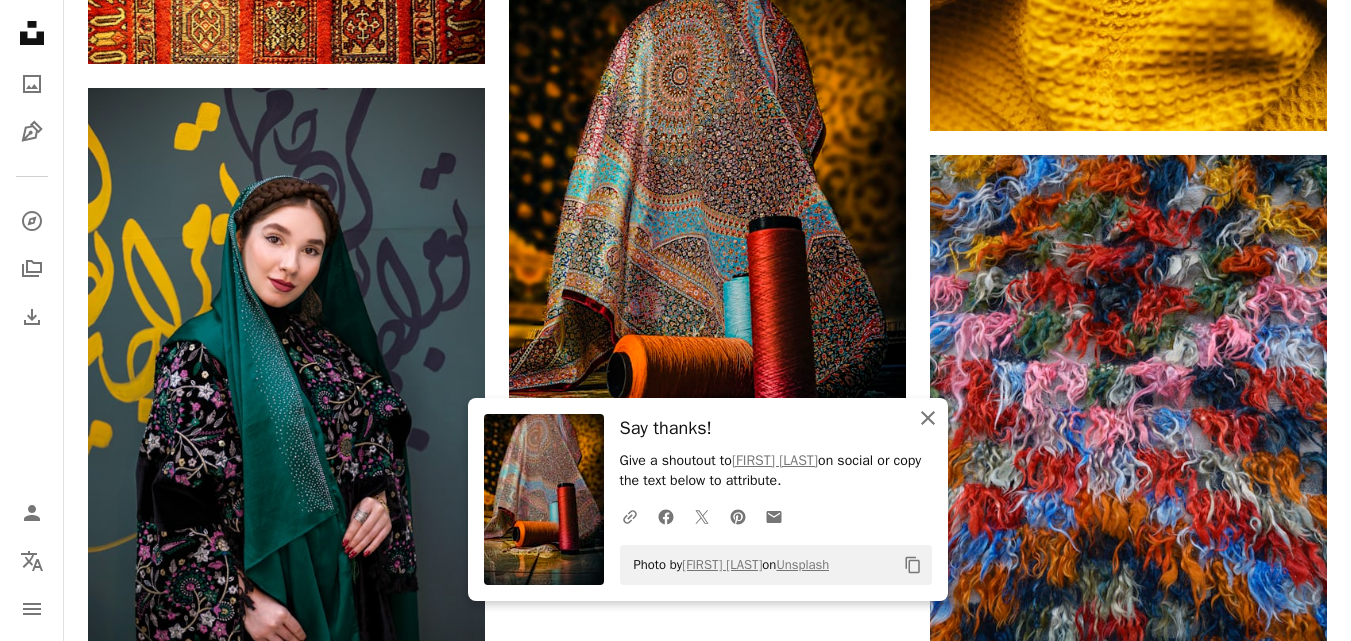 drag, startPoint x: 932, startPoint y: 424, endPoint x: 922, endPoint y: 382, distance: 43.174065 